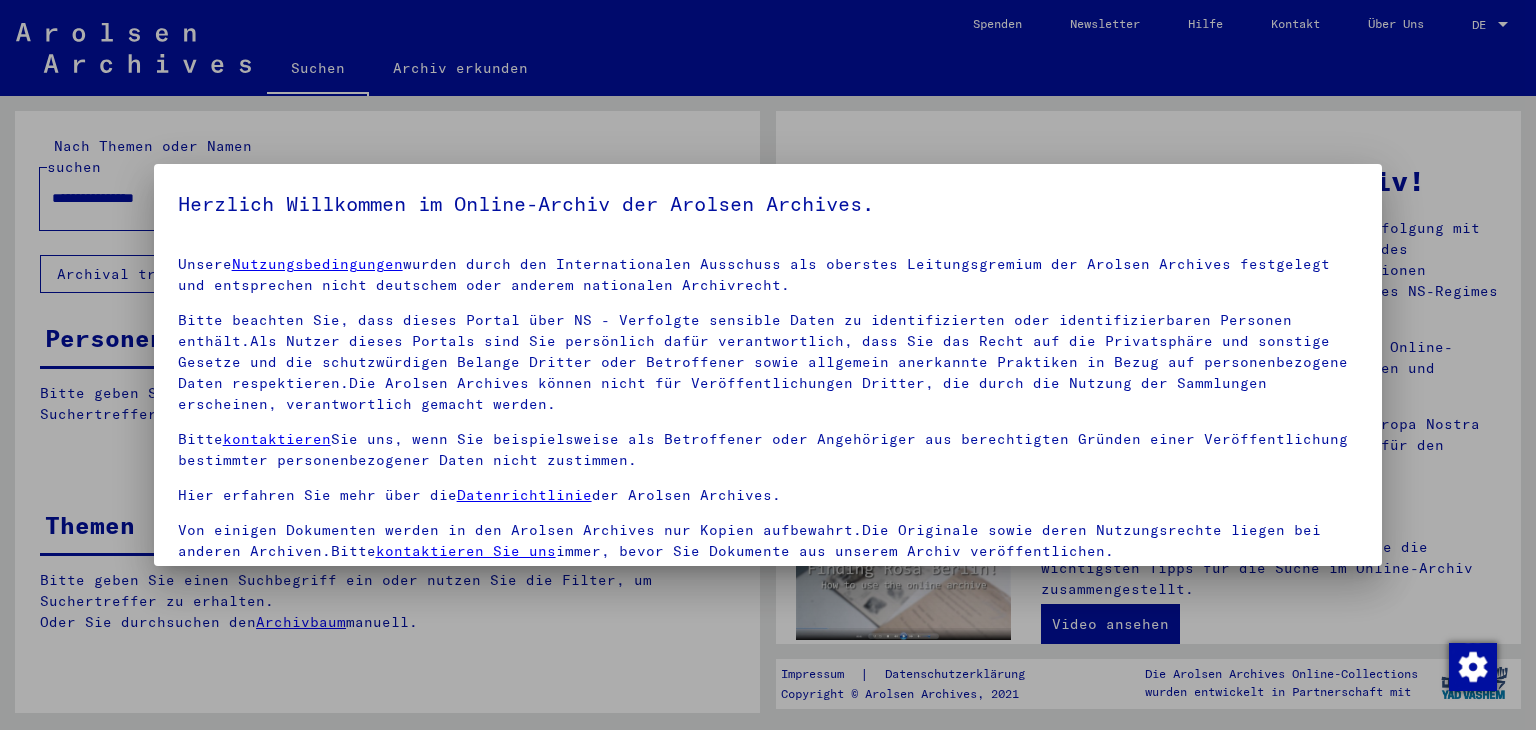 scroll, scrollTop: 0, scrollLeft: 0, axis: both 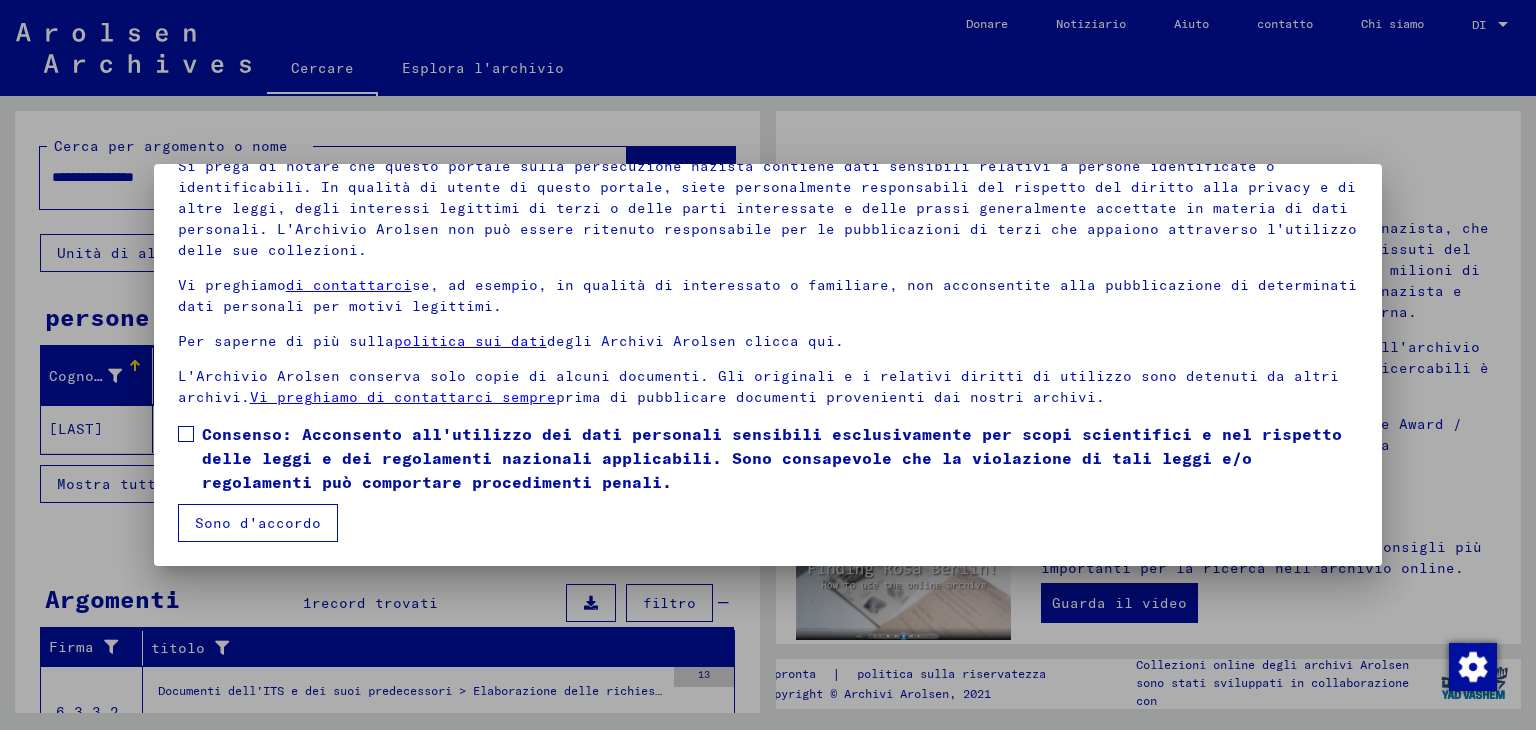 drag, startPoint x: 184, startPoint y: 429, endPoint x: 188, endPoint y: 444, distance: 15.524175 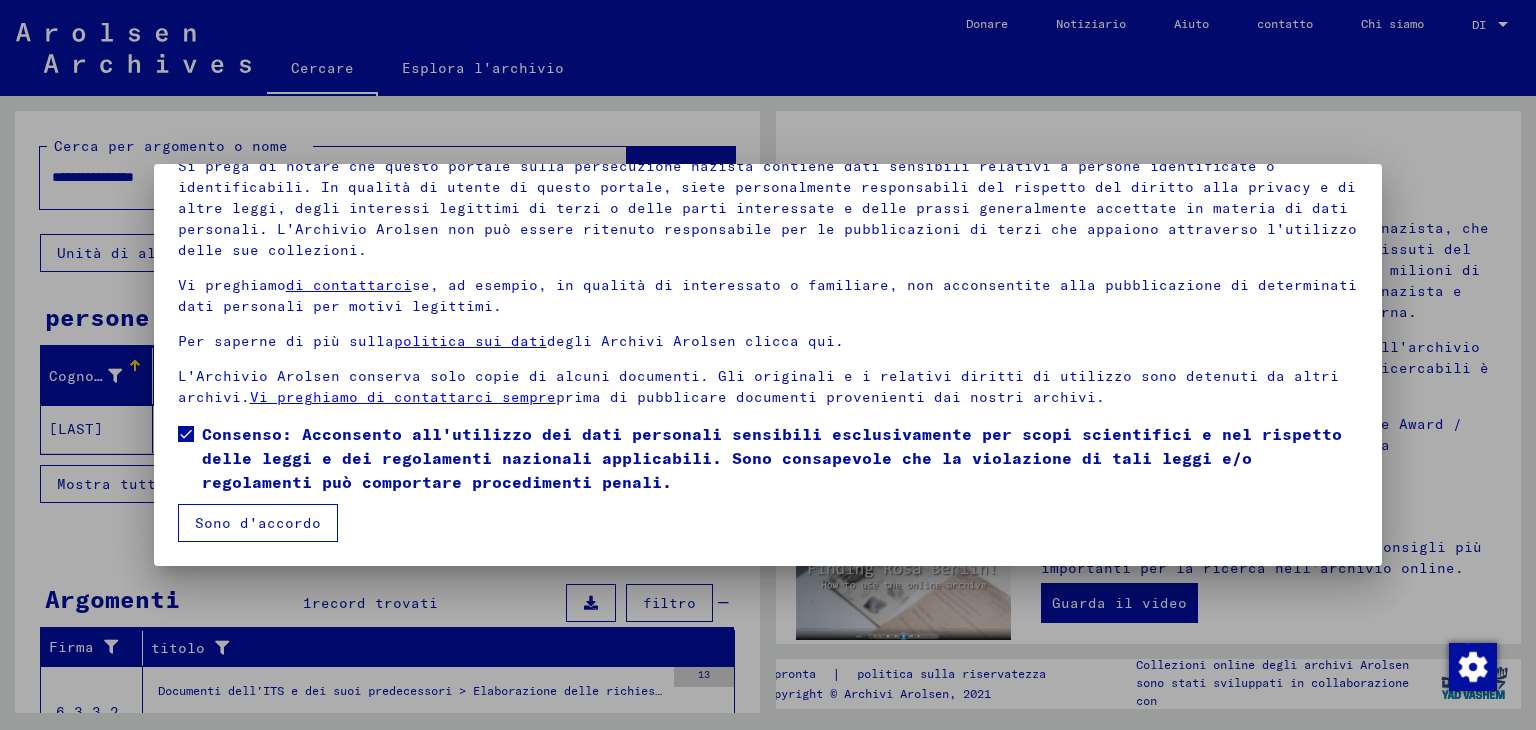 click on "Sono d'accordo" at bounding box center [258, 523] 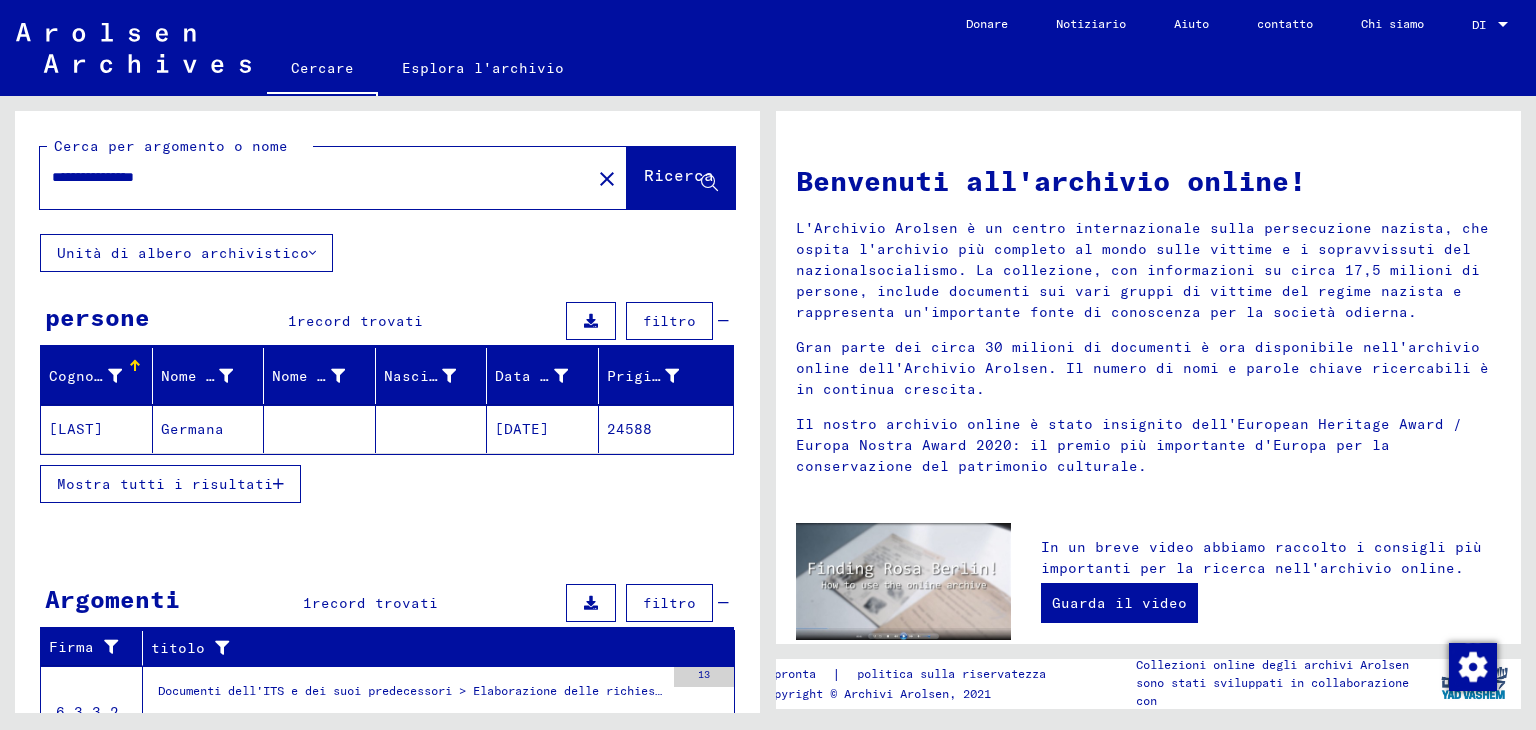 click on "Mostra tutti i risultati" at bounding box center [165, 484] 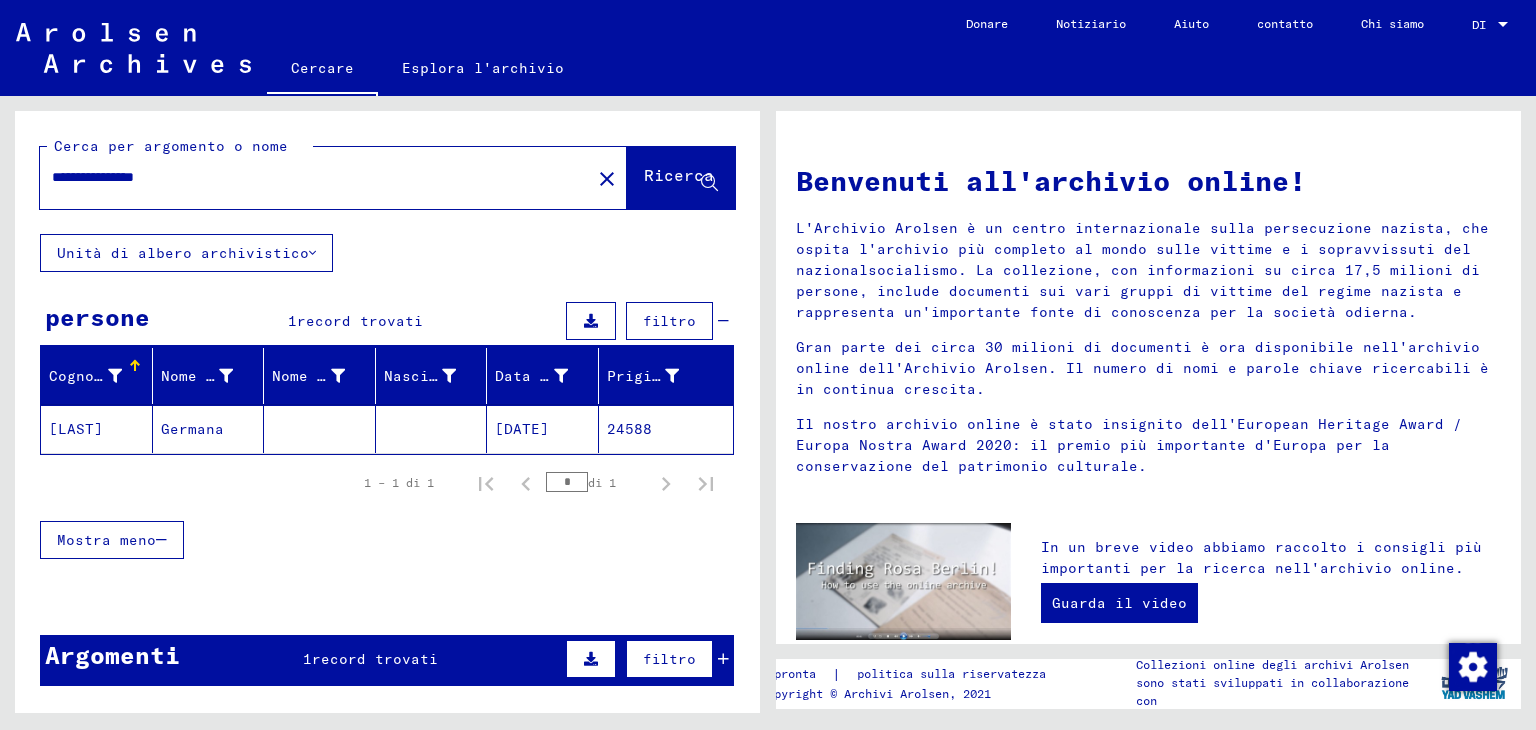 click on "24588" 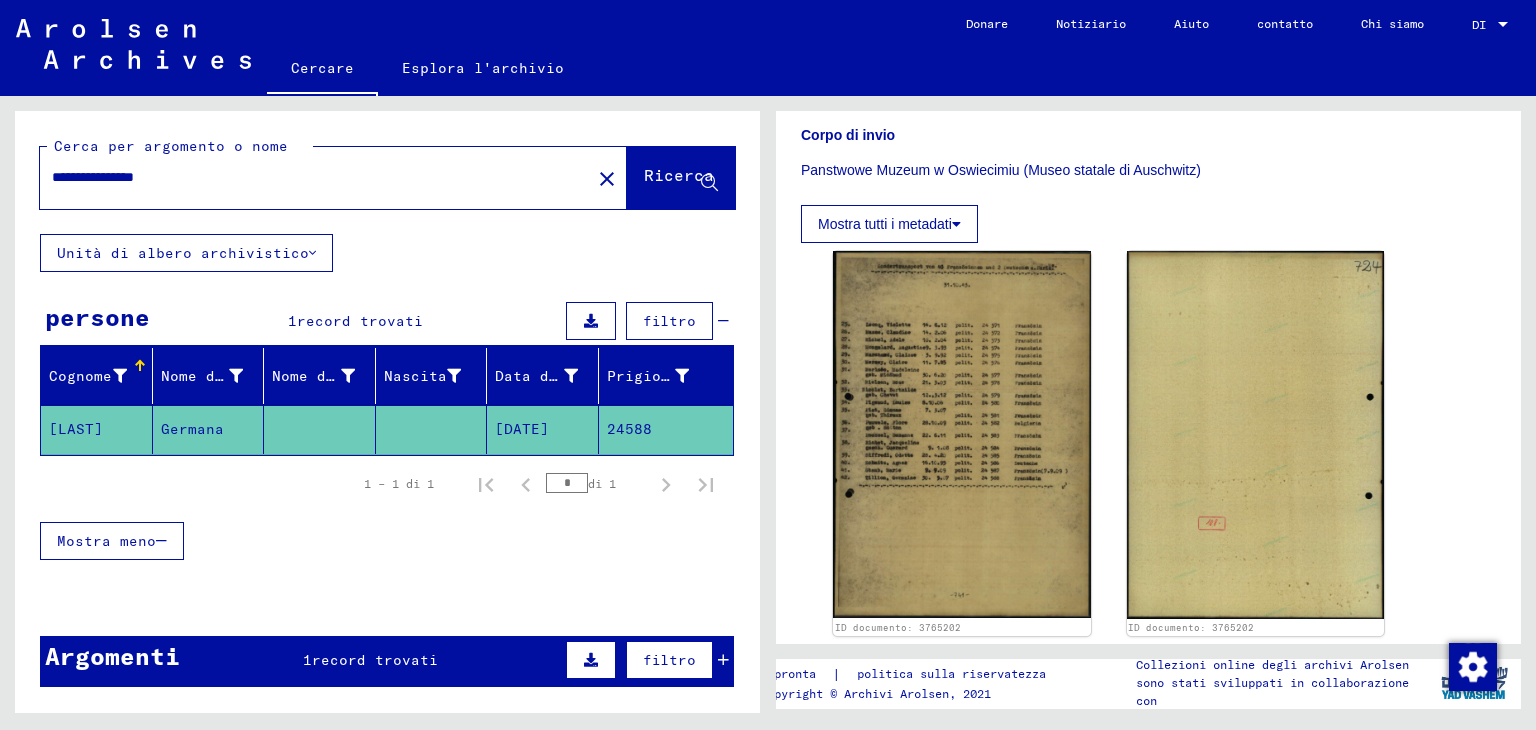 scroll, scrollTop: 300, scrollLeft: 0, axis: vertical 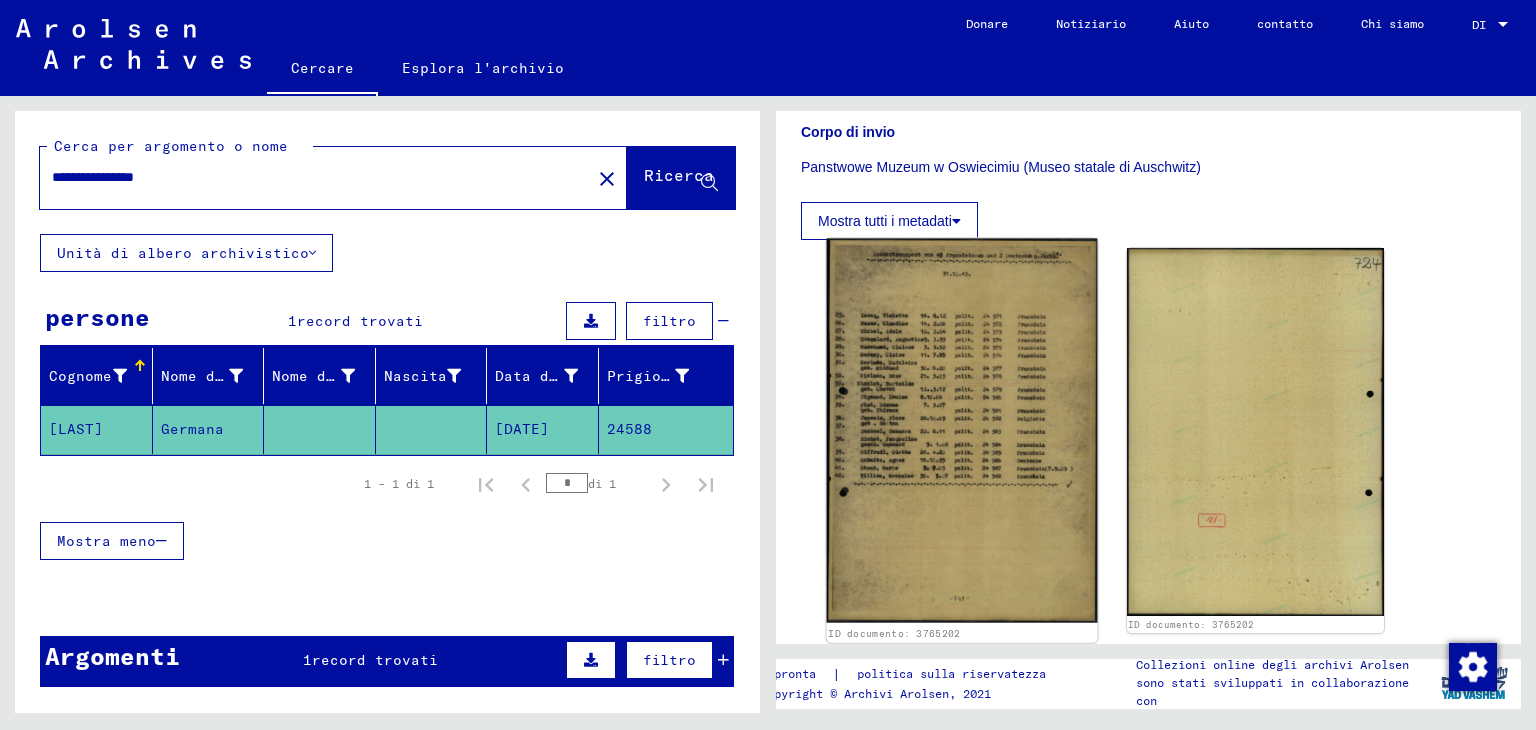 click 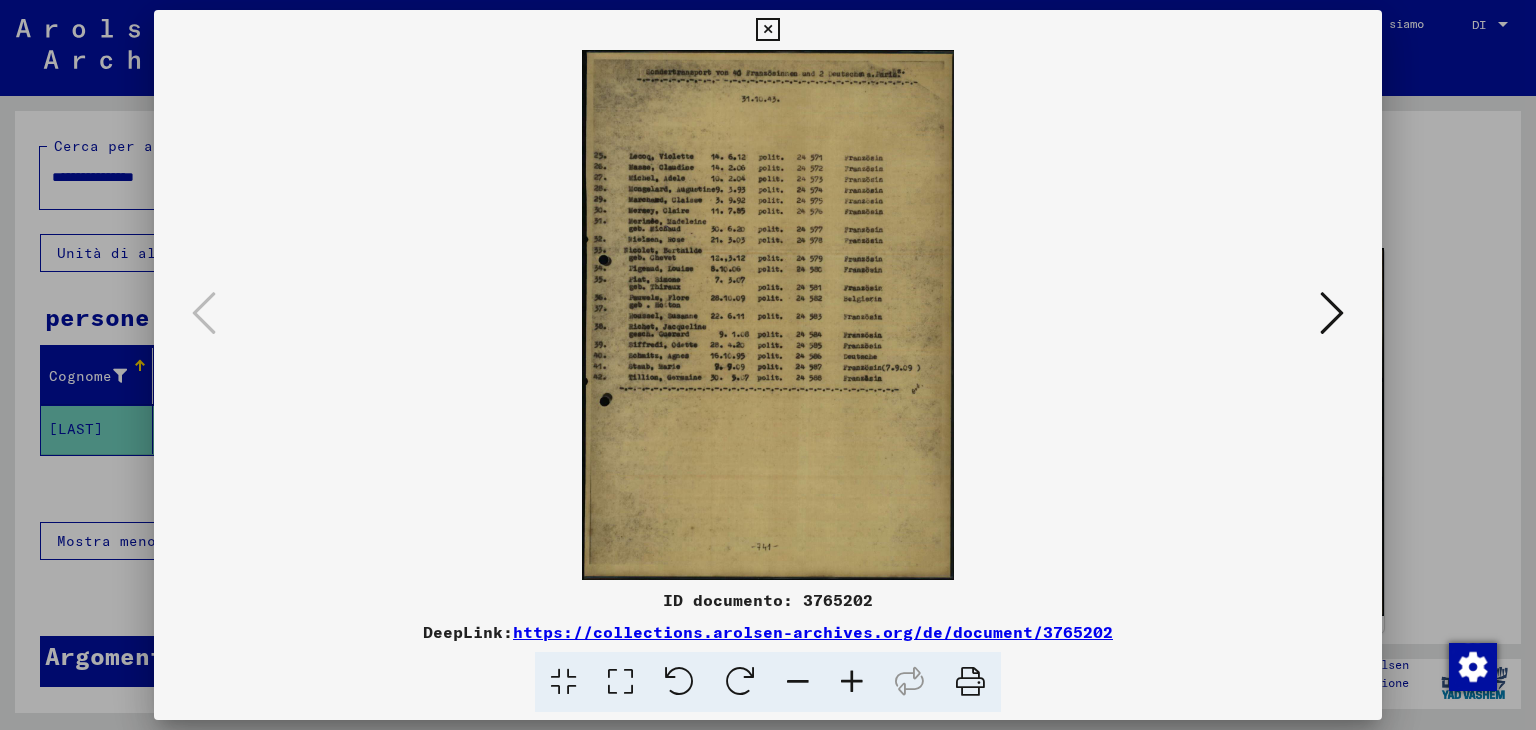click at bounding box center (852, 682) 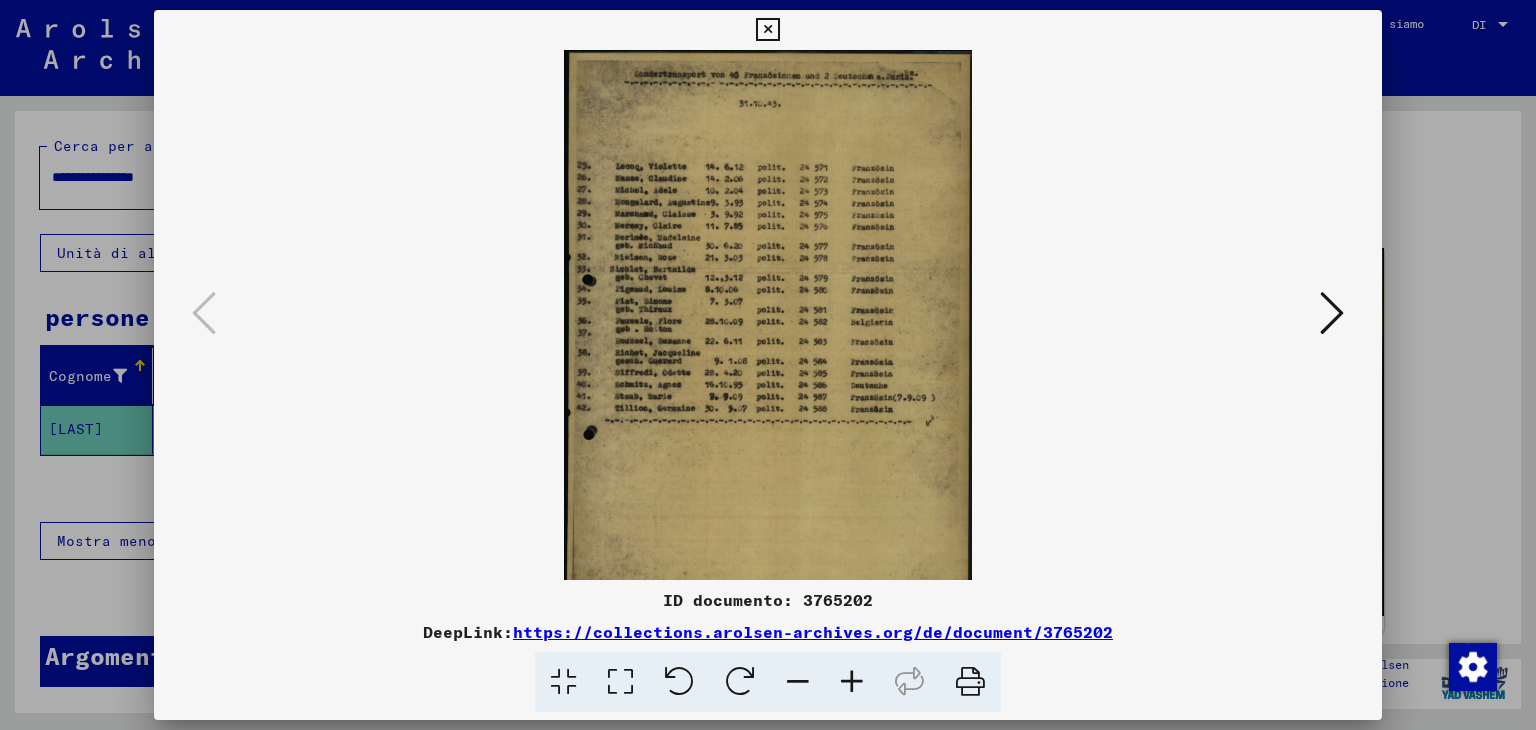 click at bounding box center (852, 682) 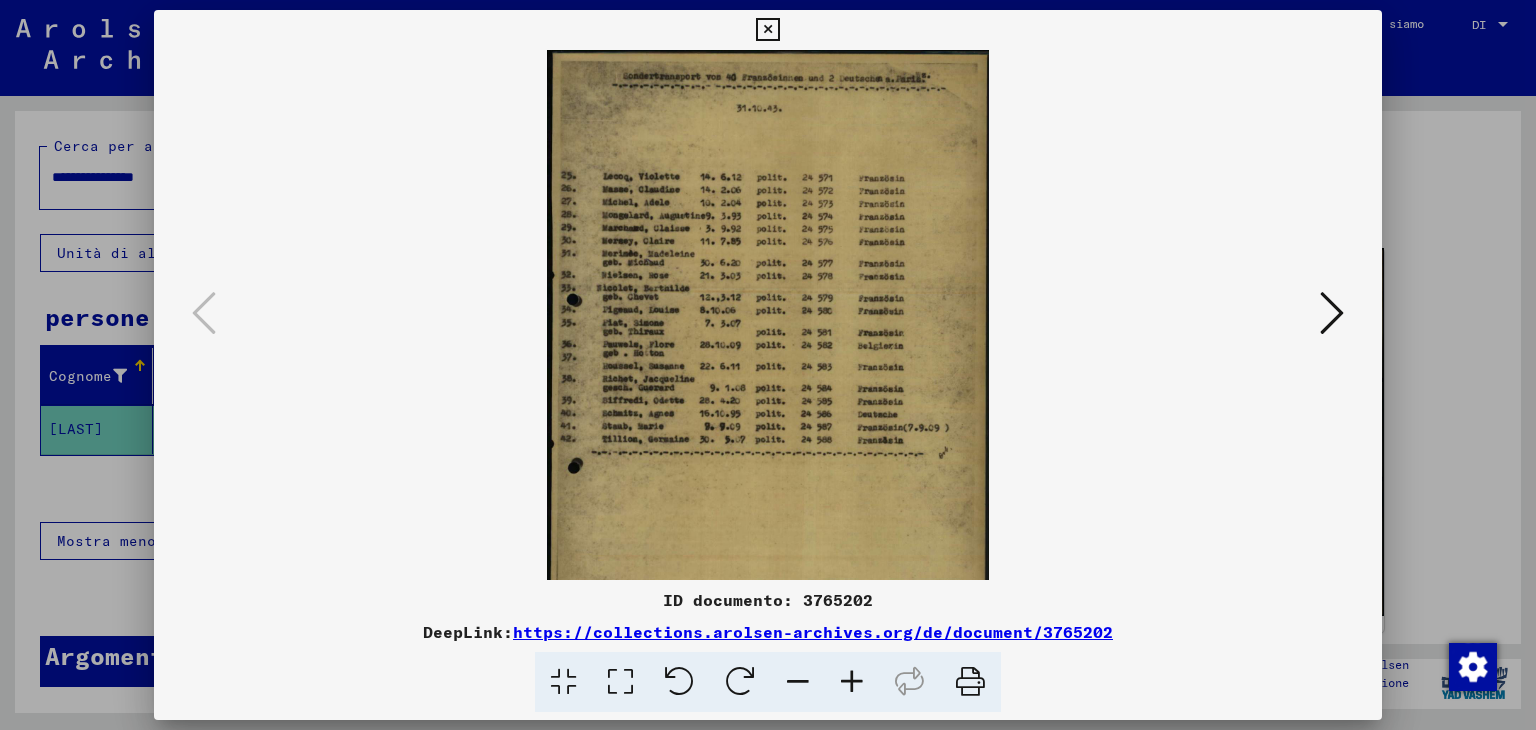 click at bounding box center (852, 682) 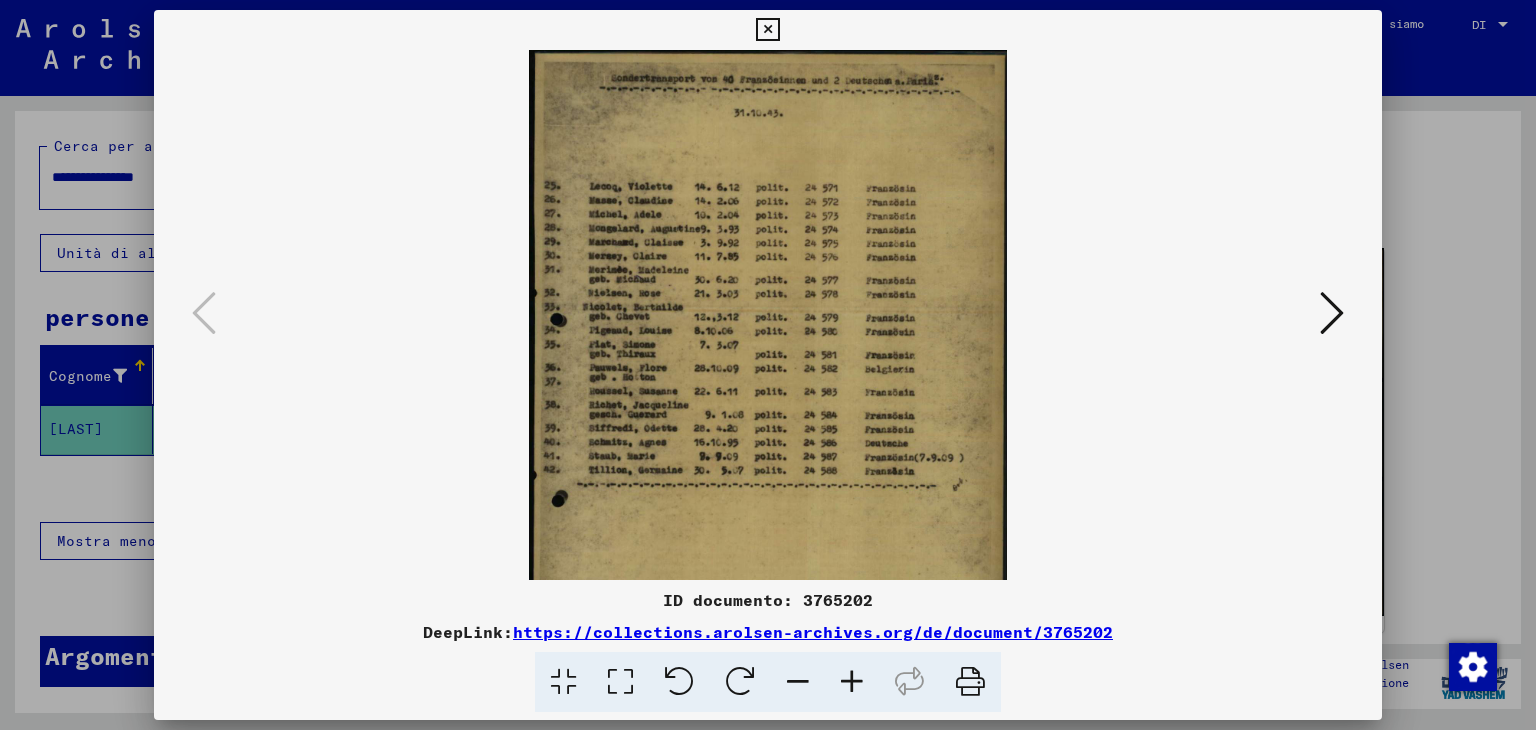 click at bounding box center [852, 682] 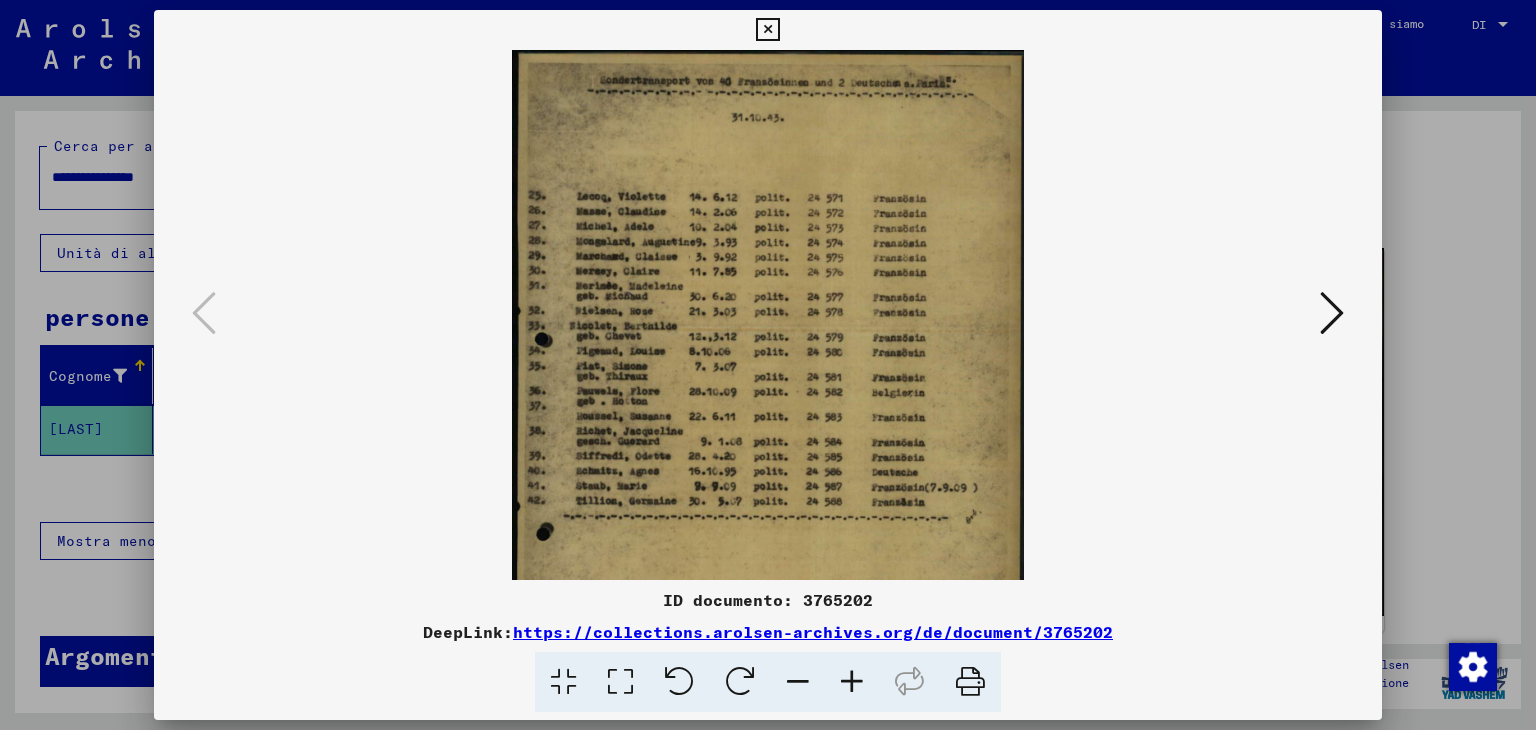 click at bounding box center (852, 682) 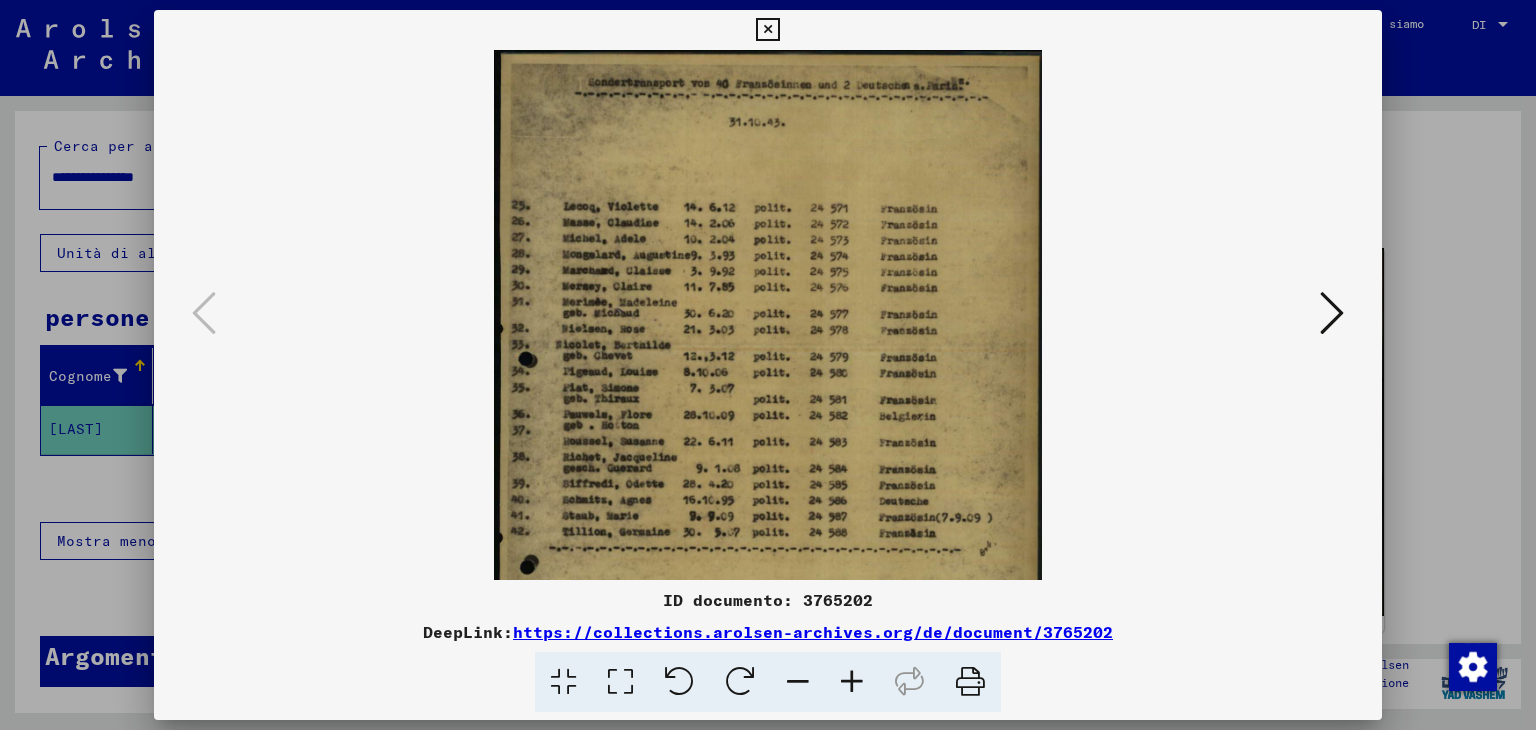 click at bounding box center (852, 682) 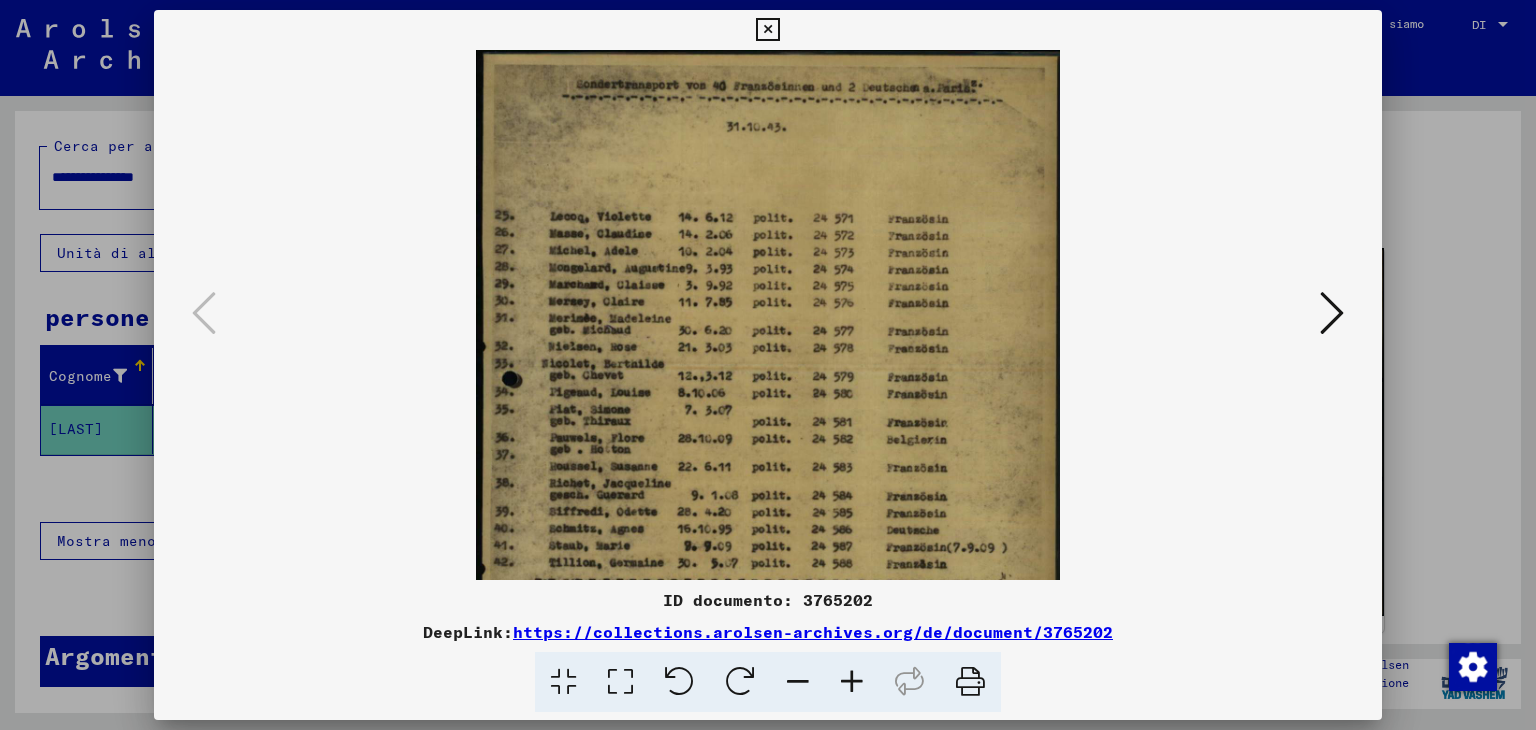 click at bounding box center (852, 682) 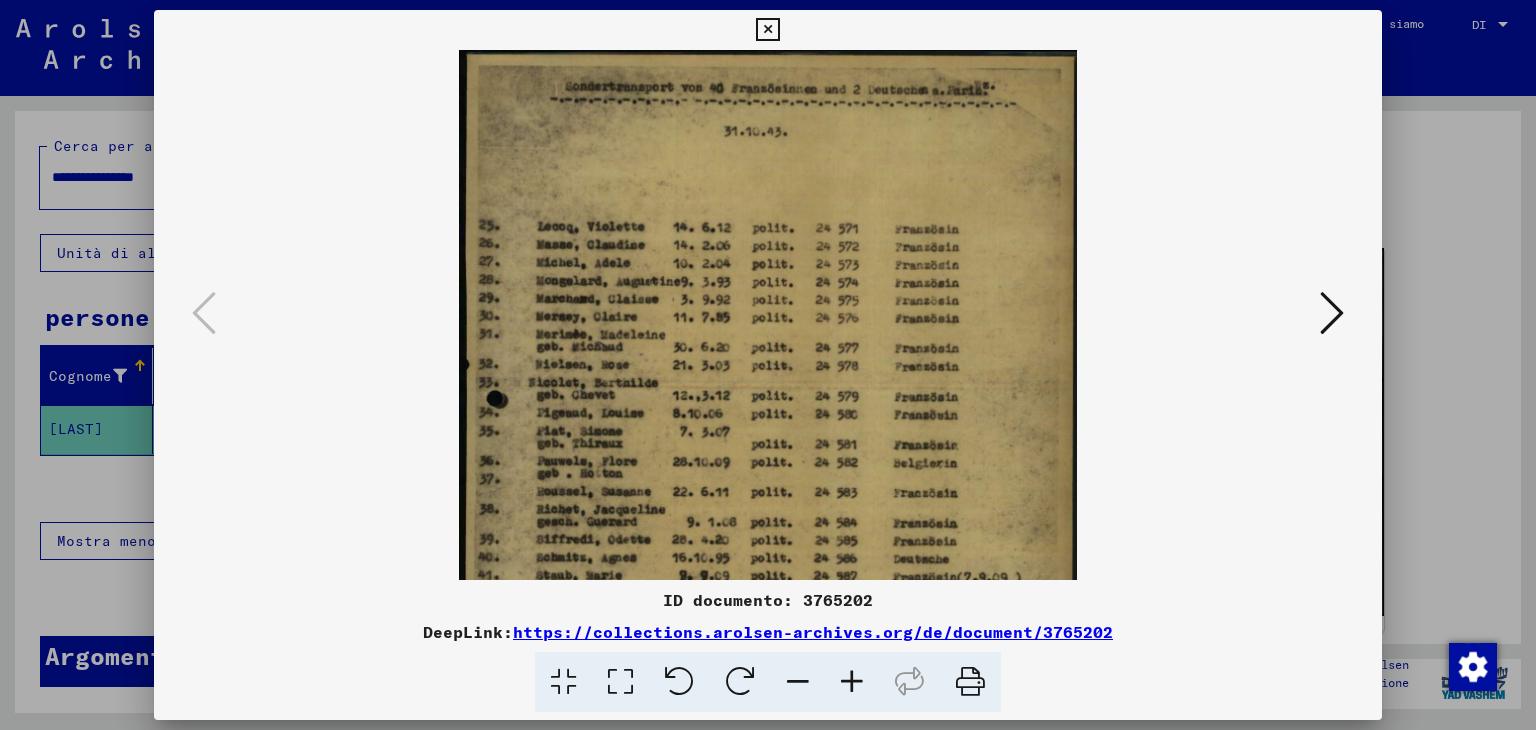 click at bounding box center [852, 682] 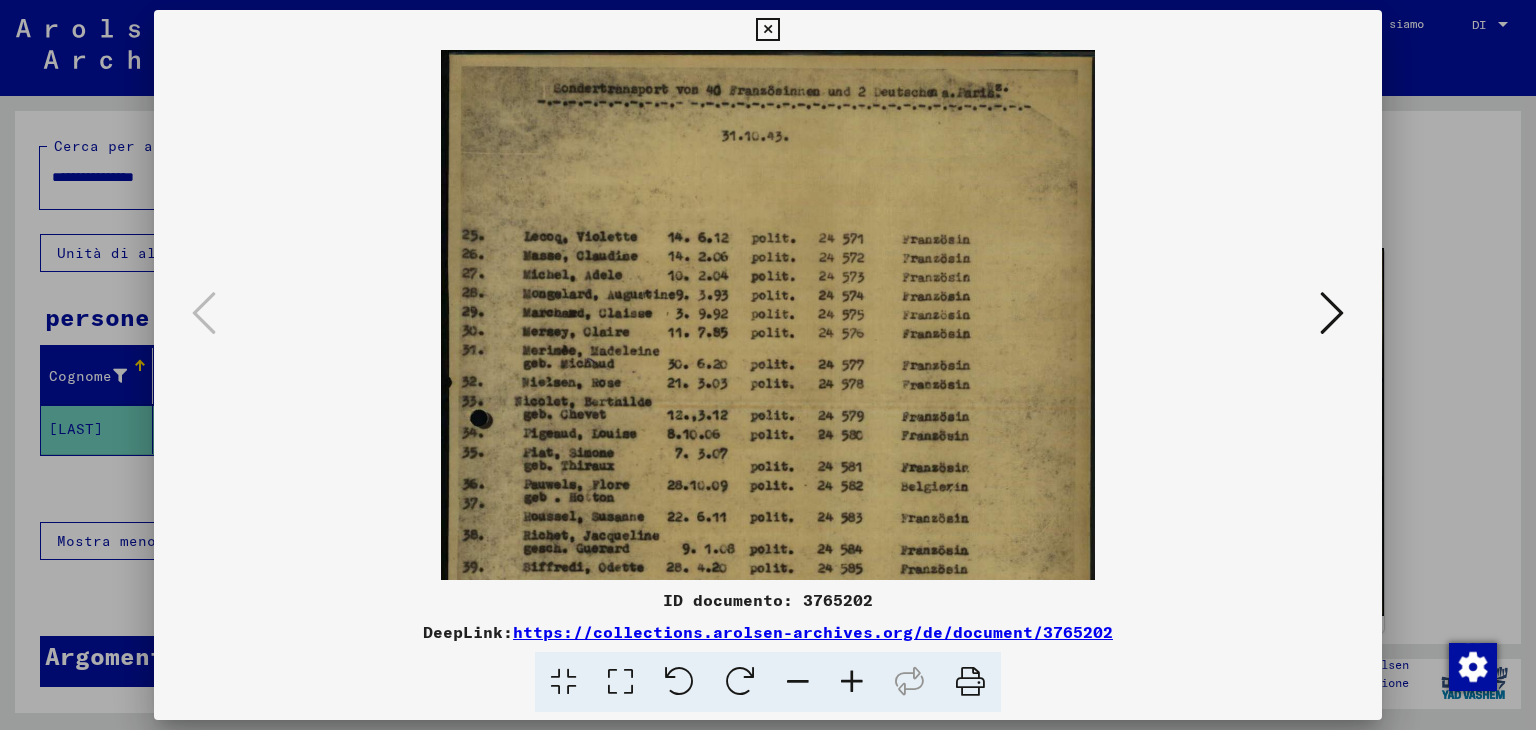 click at bounding box center [852, 682] 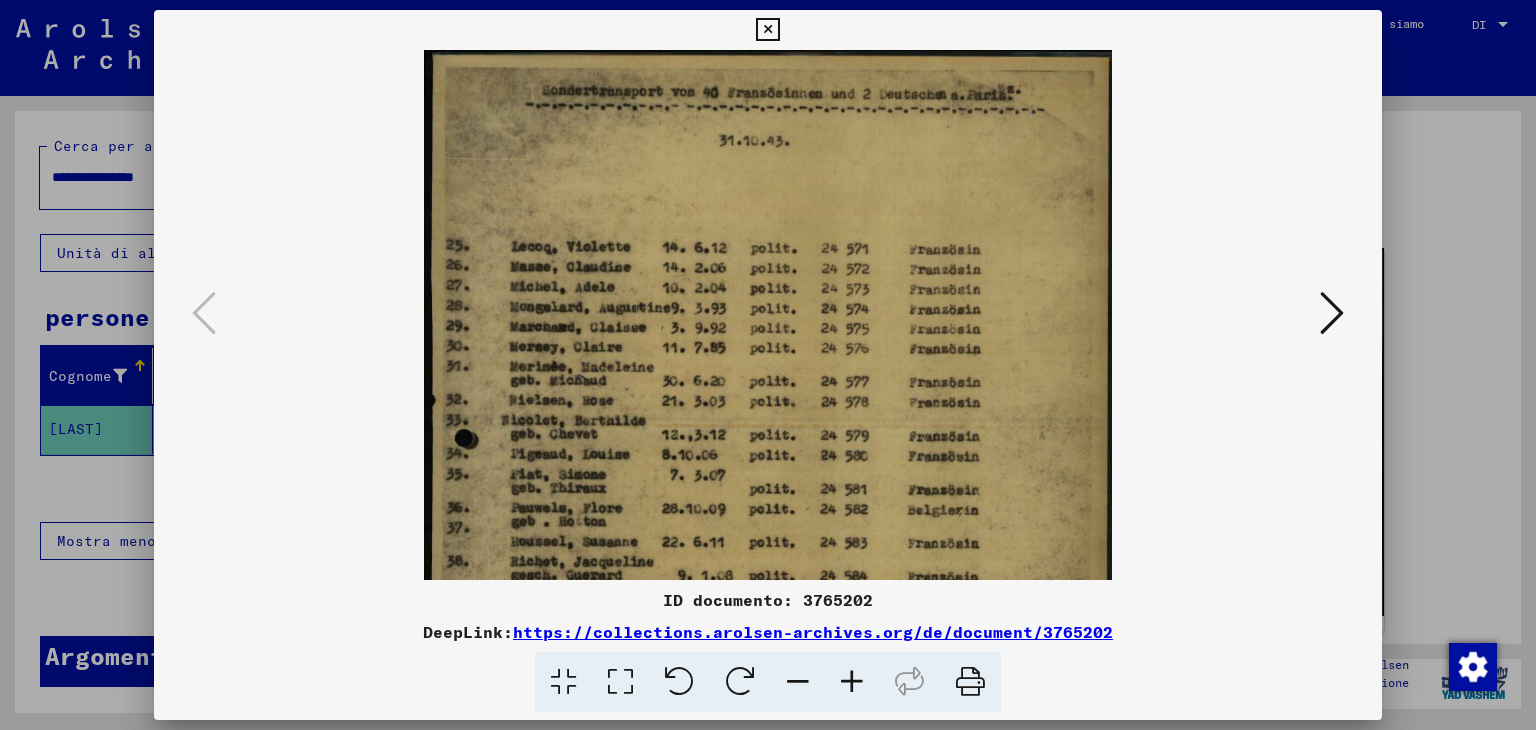 click at bounding box center [852, 682] 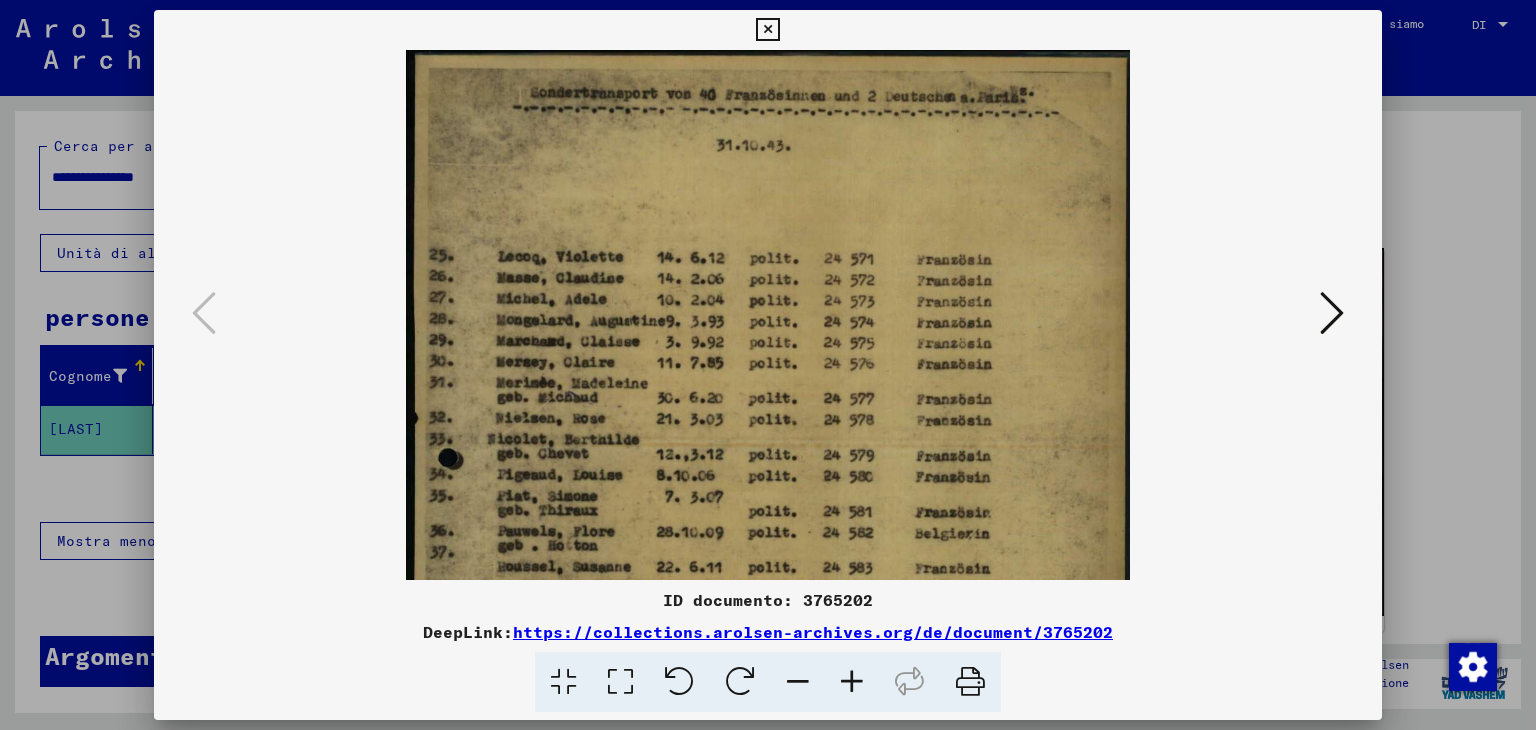 click at bounding box center [852, 682] 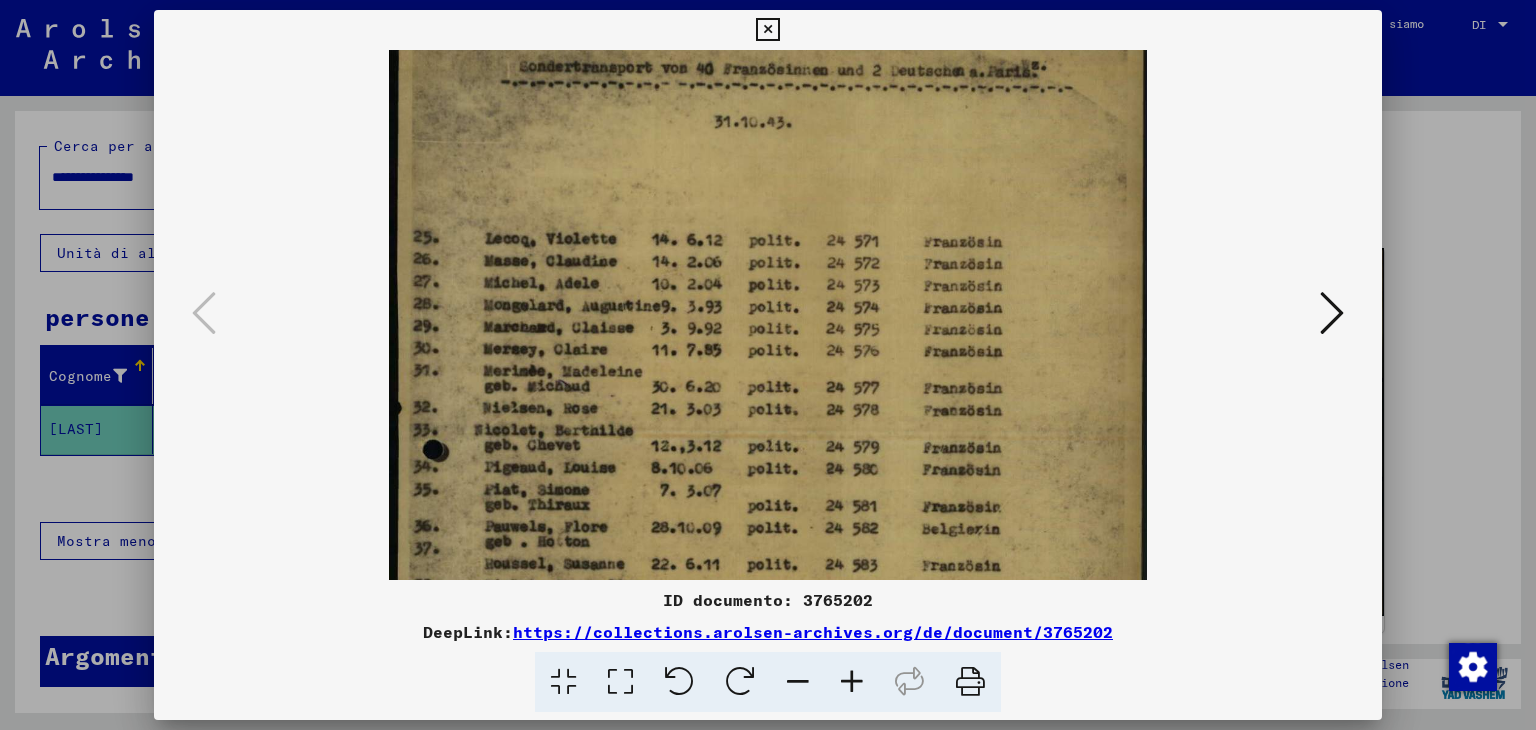 scroll, scrollTop: 6, scrollLeft: 0, axis: vertical 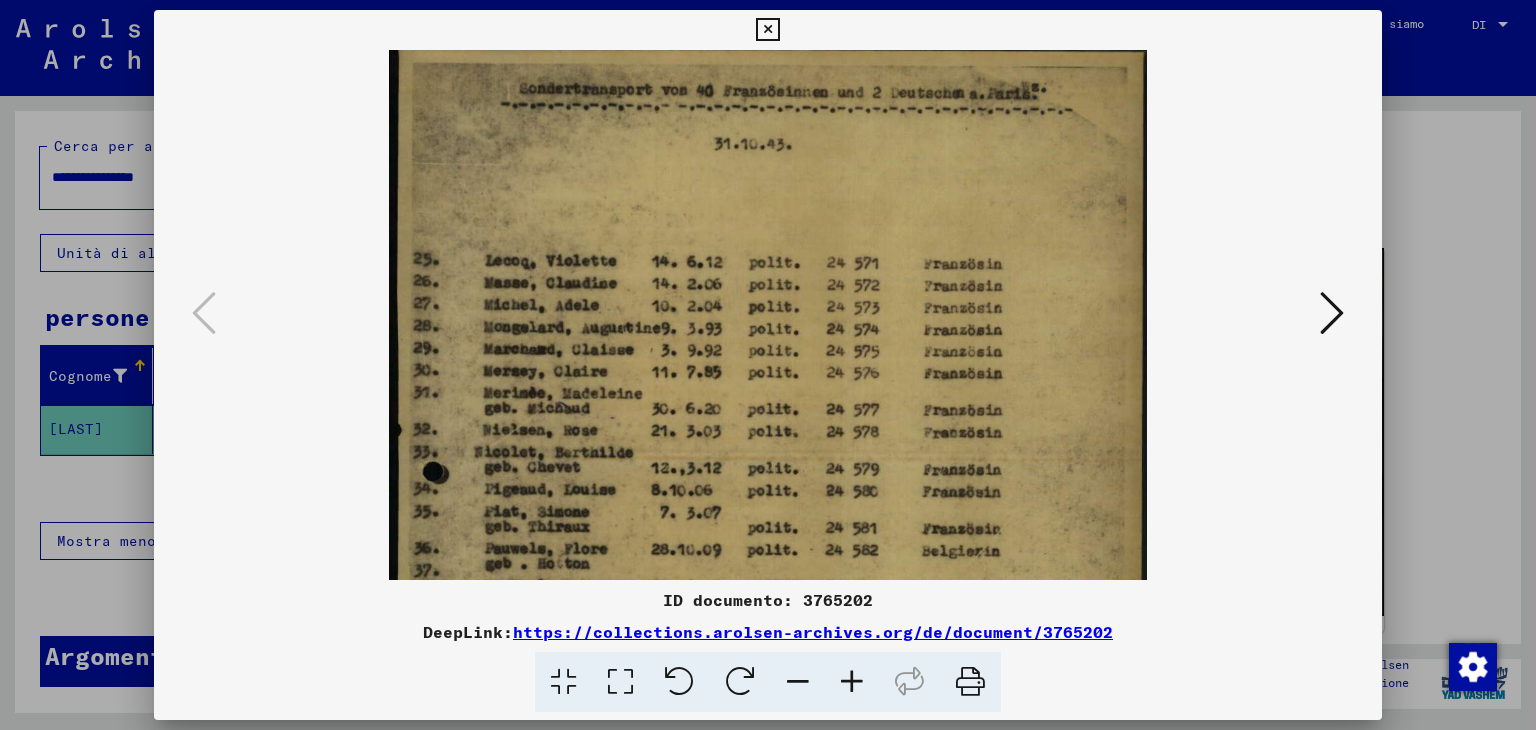 click at bounding box center [768, 584] 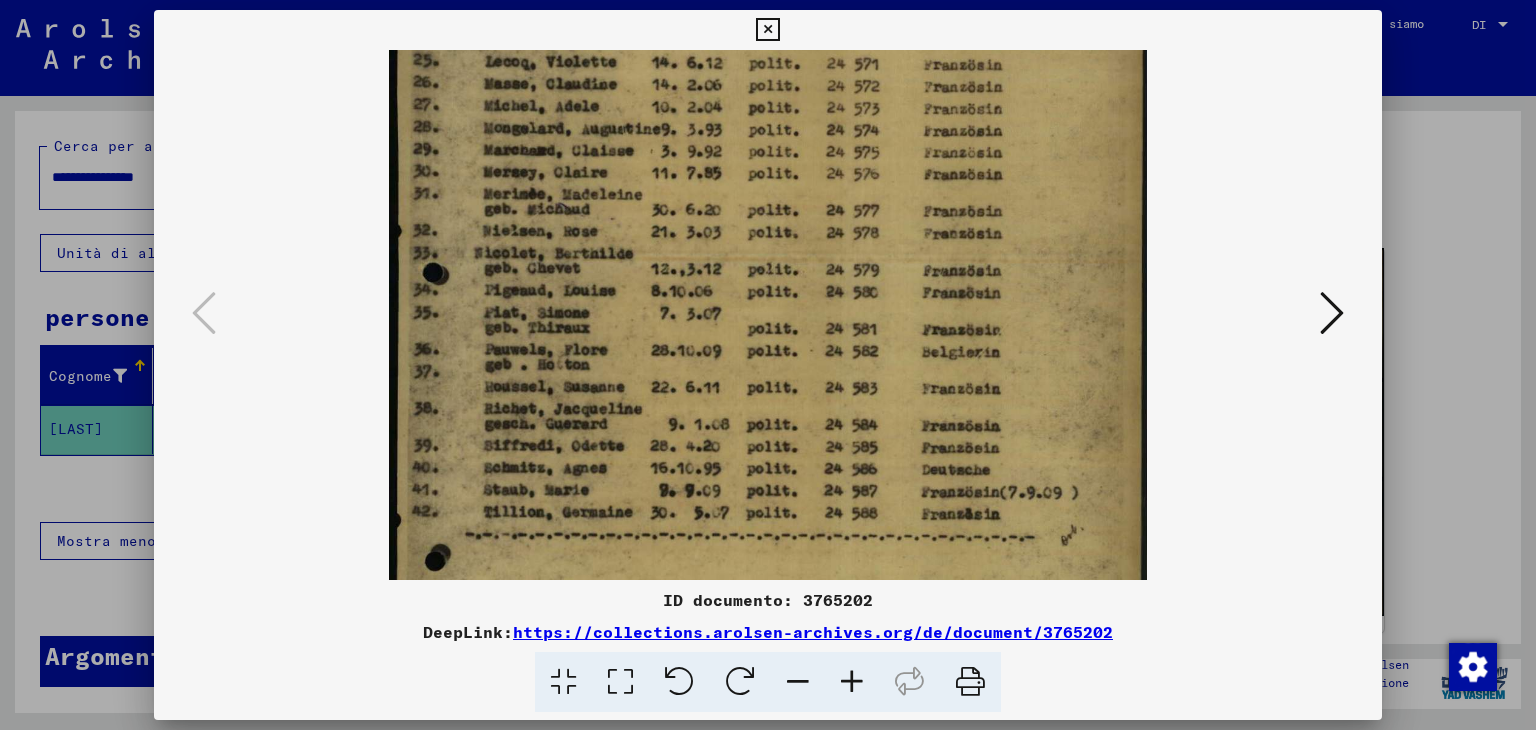 scroll, scrollTop: 212, scrollLeft: 0, axis: vertical 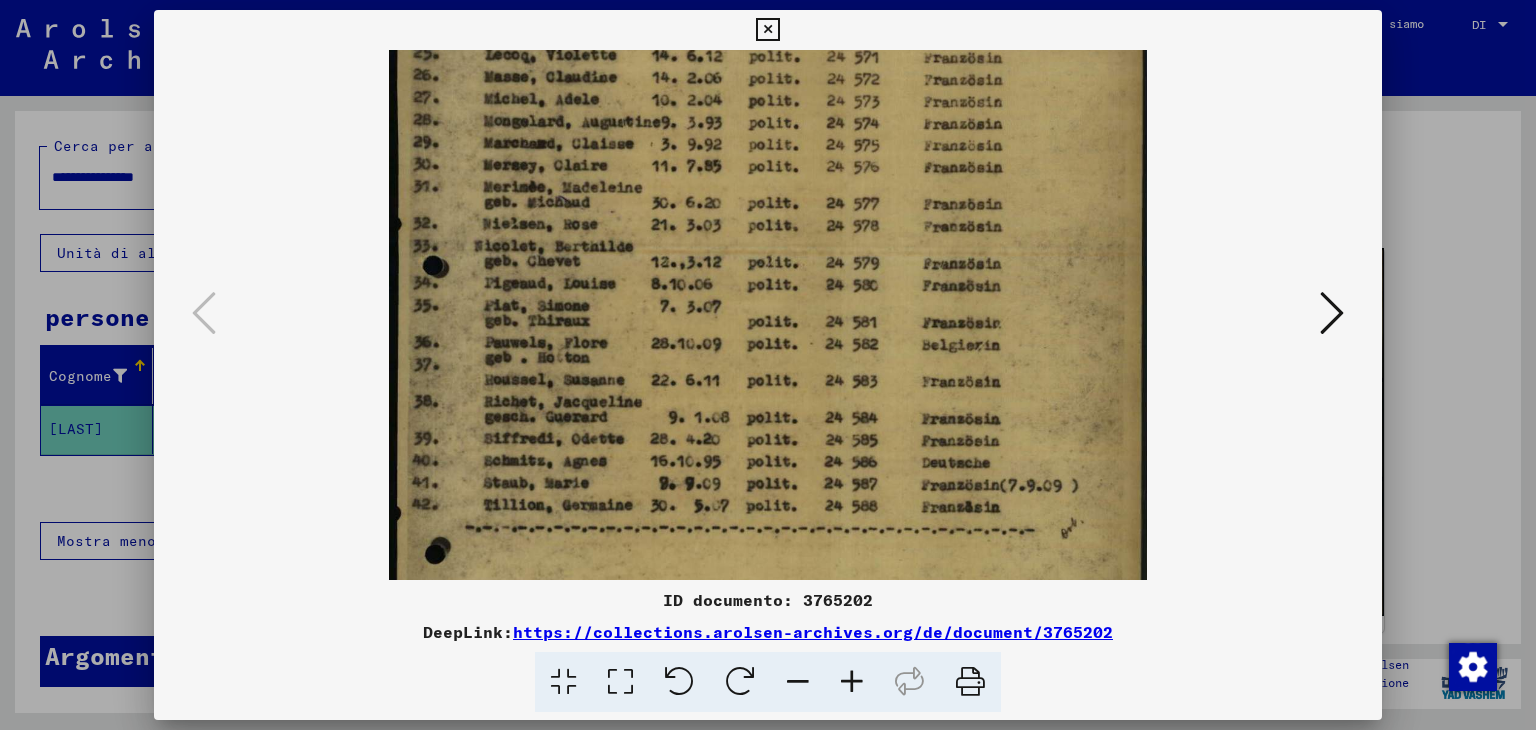 drag, startPoint x: 820, startPoint y: 472, endPoint x: 817, endPoint y: 273, distance: 199.02261 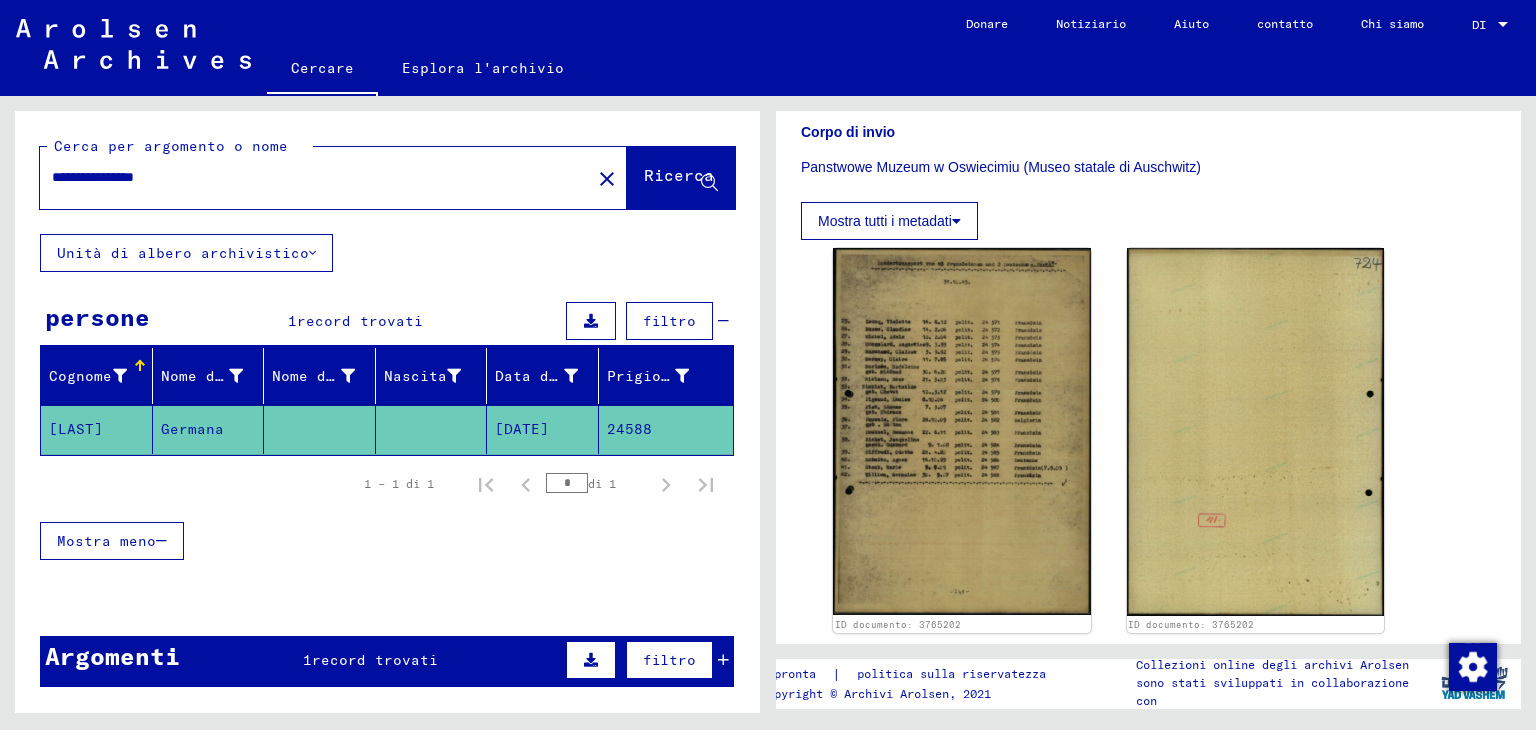 drag, startPoint x: 193, startPoint y: 177, endPoint x: 0, endPoint y: 145, distance: 195.63486 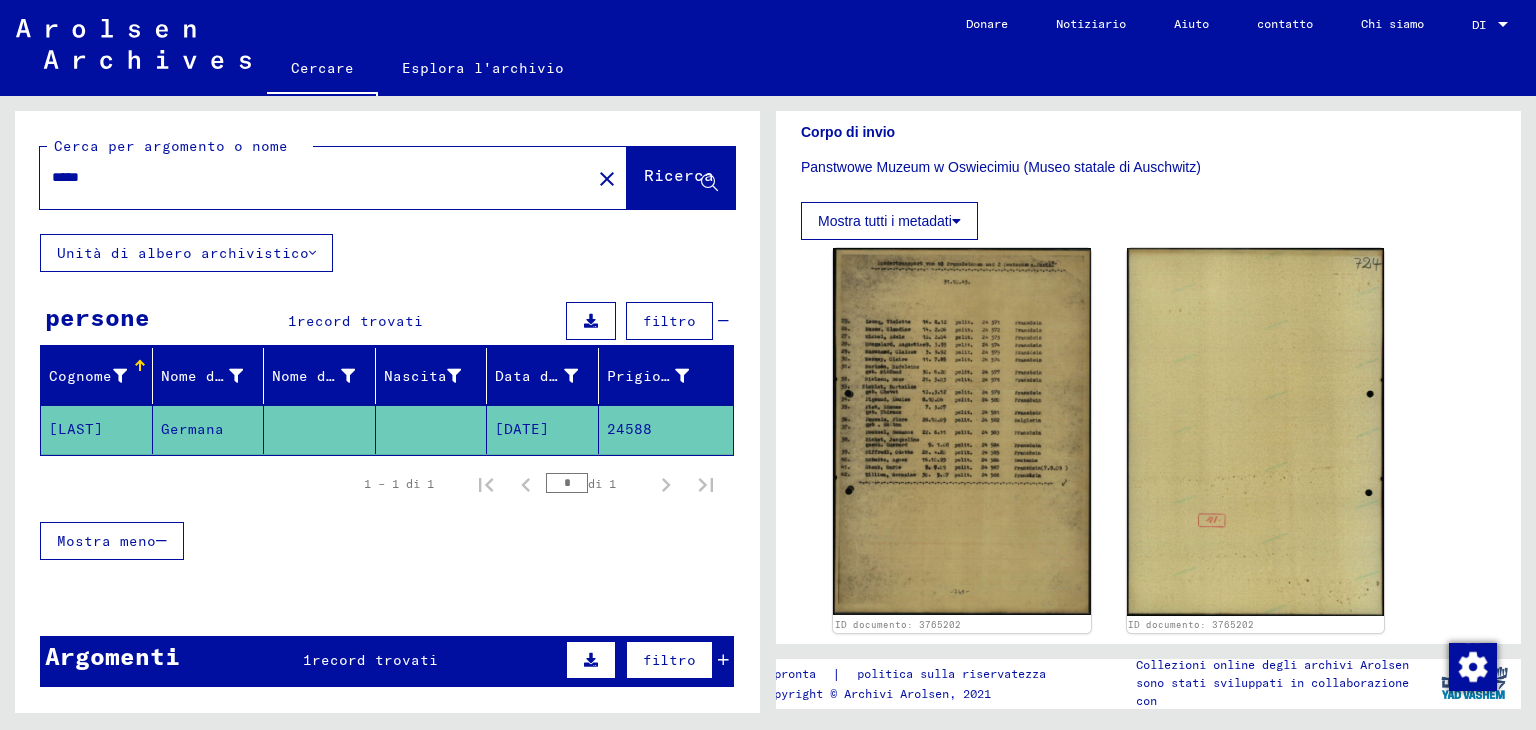 type on "*****" 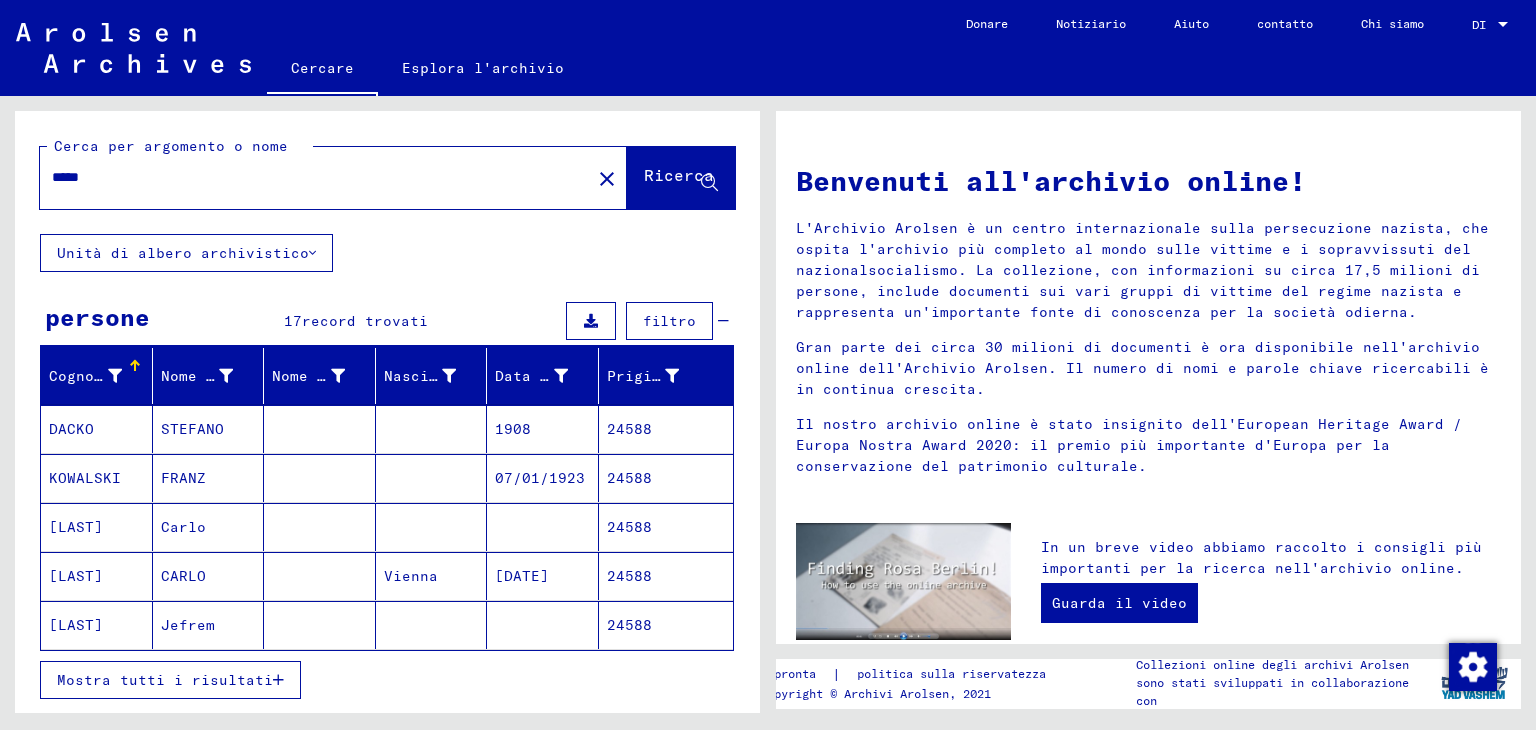 click on "Mostra tutti i risultati" at bounding box center [165, 680] 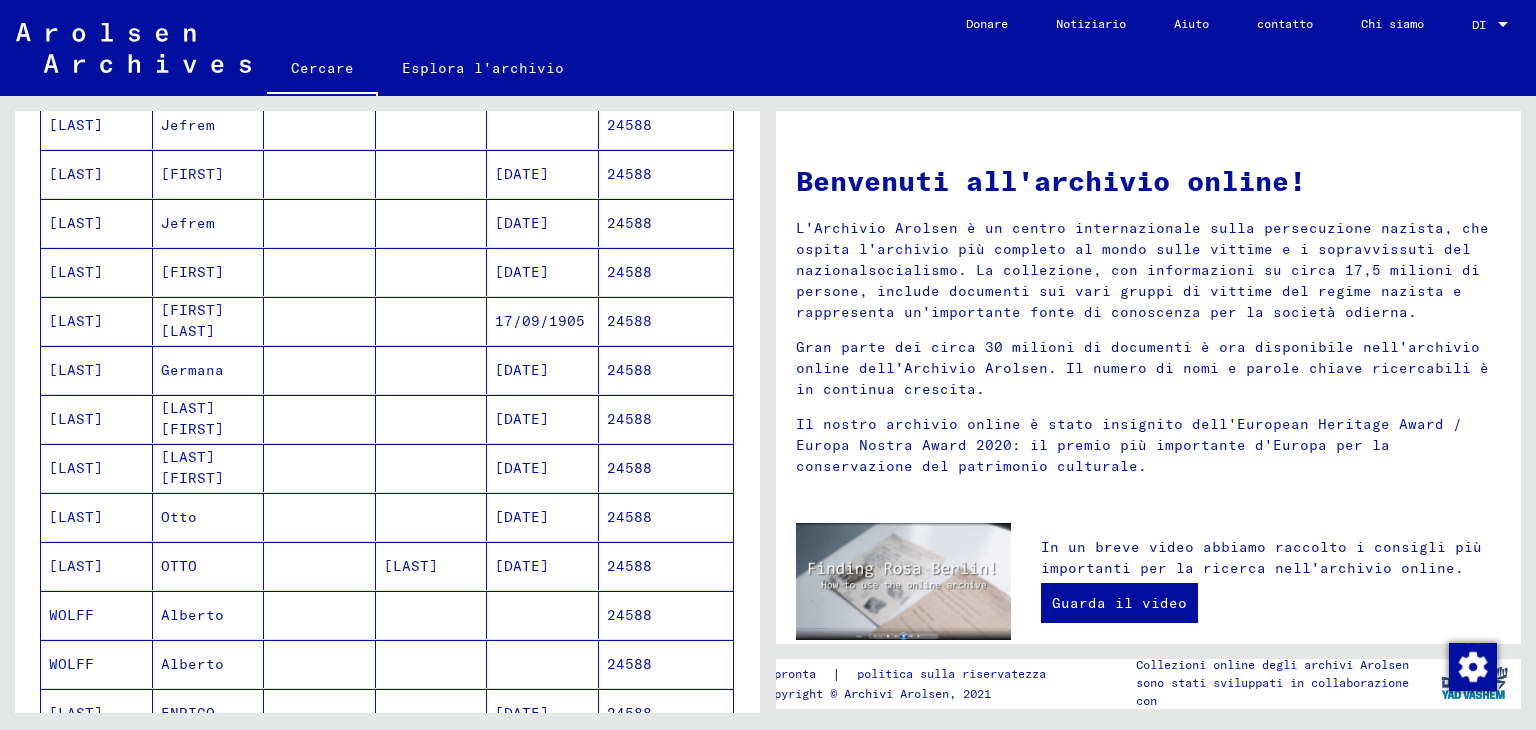 scroll, scrollTop: 600, scrollLeft: 0, axis: vertical 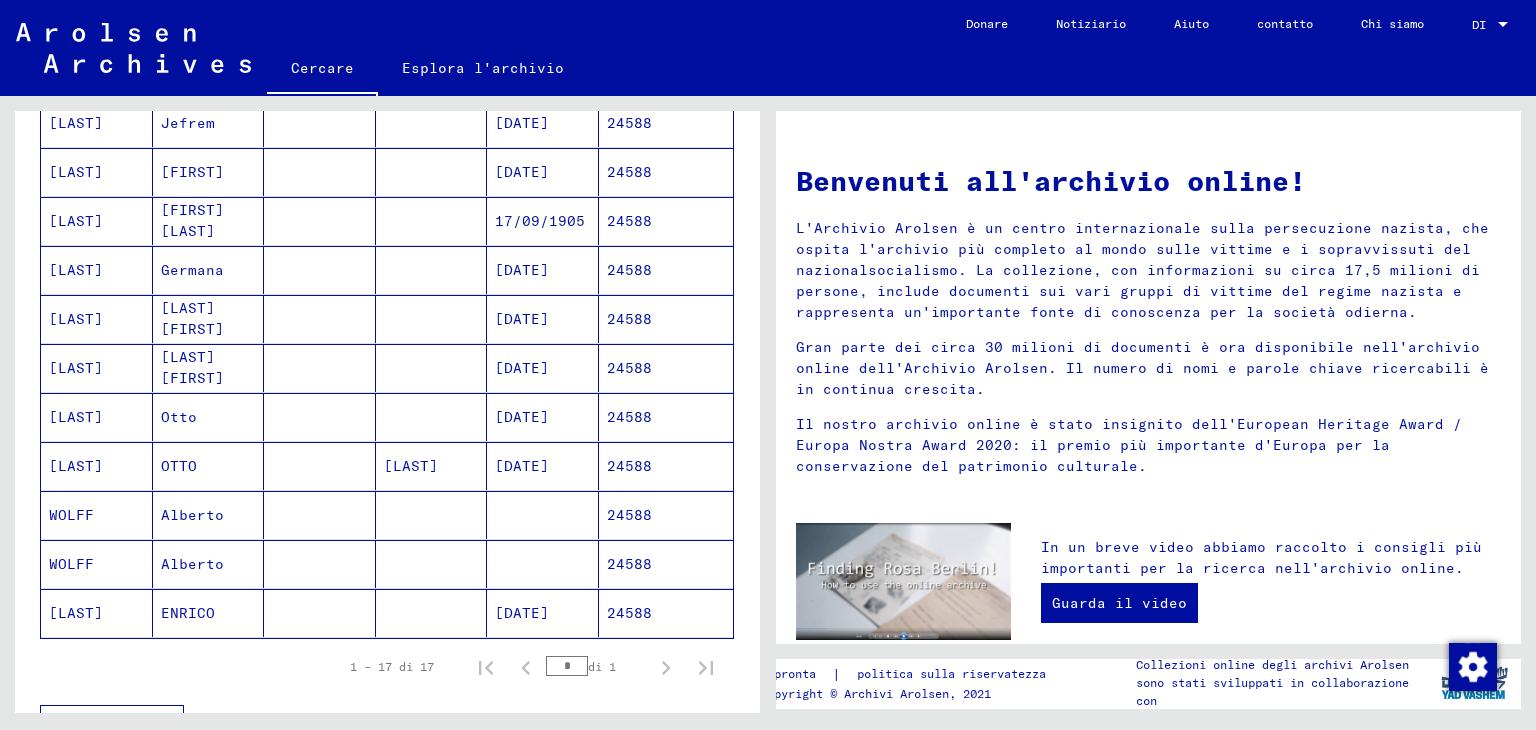 click on "24588" 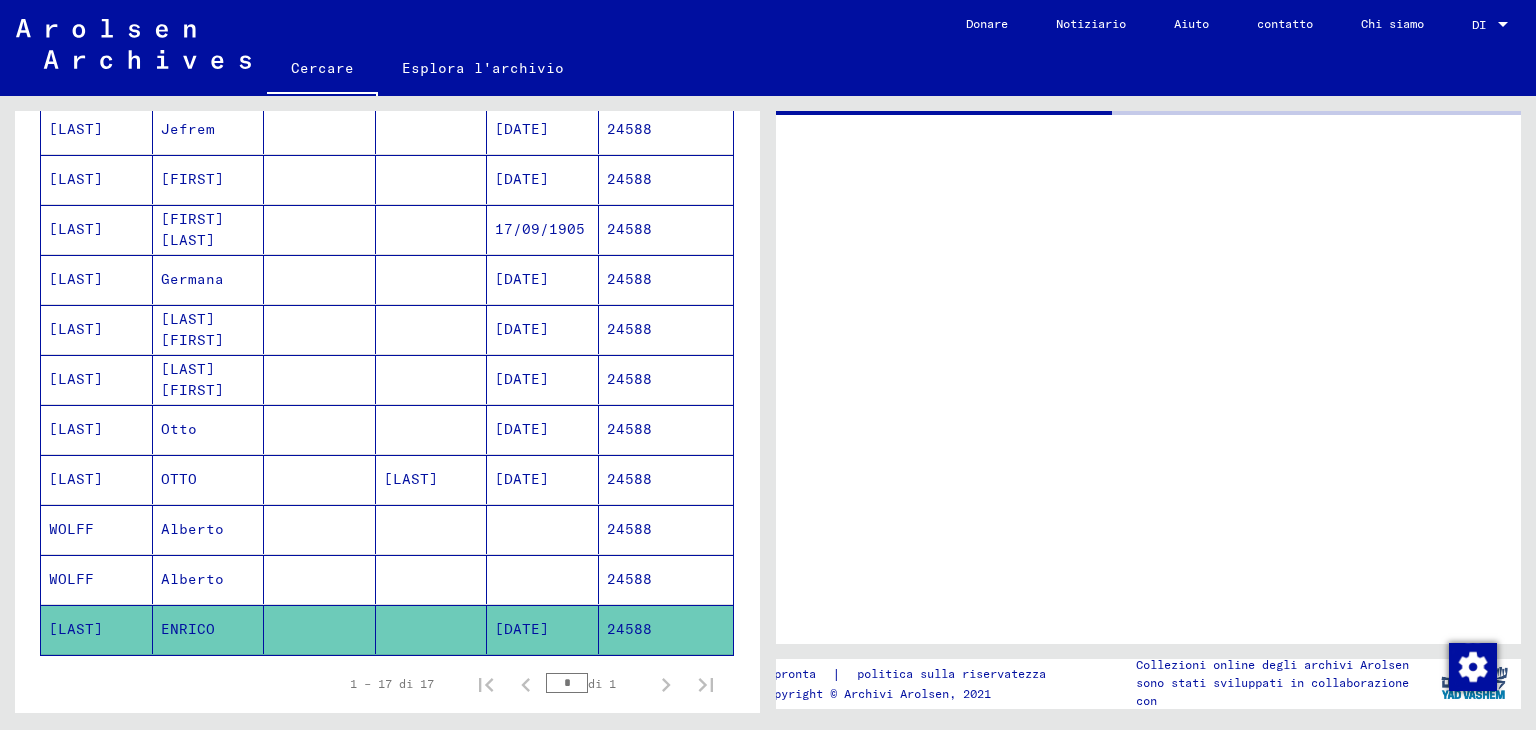 scroll, scrollTop: 605, scrollLeft: 0, axis: vertical 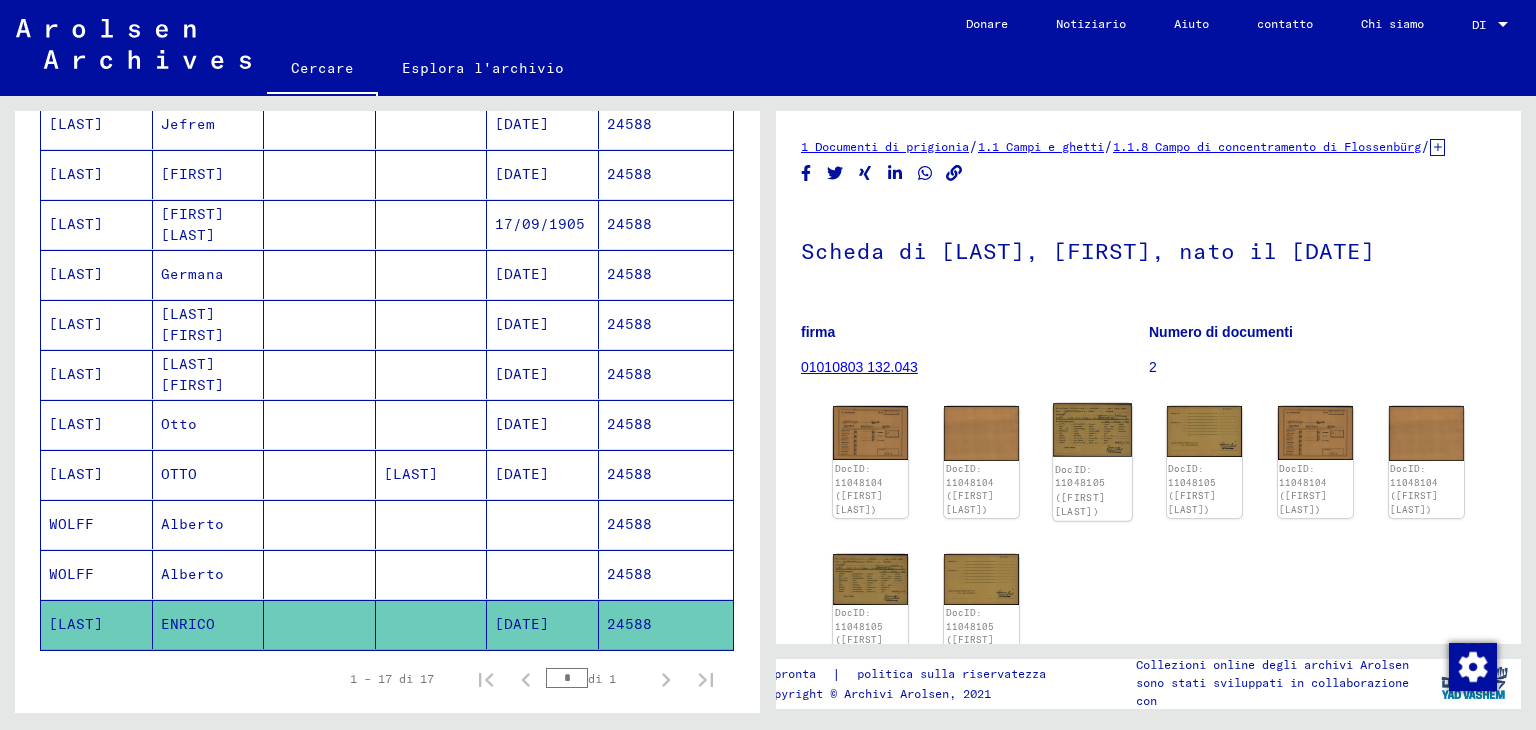 click 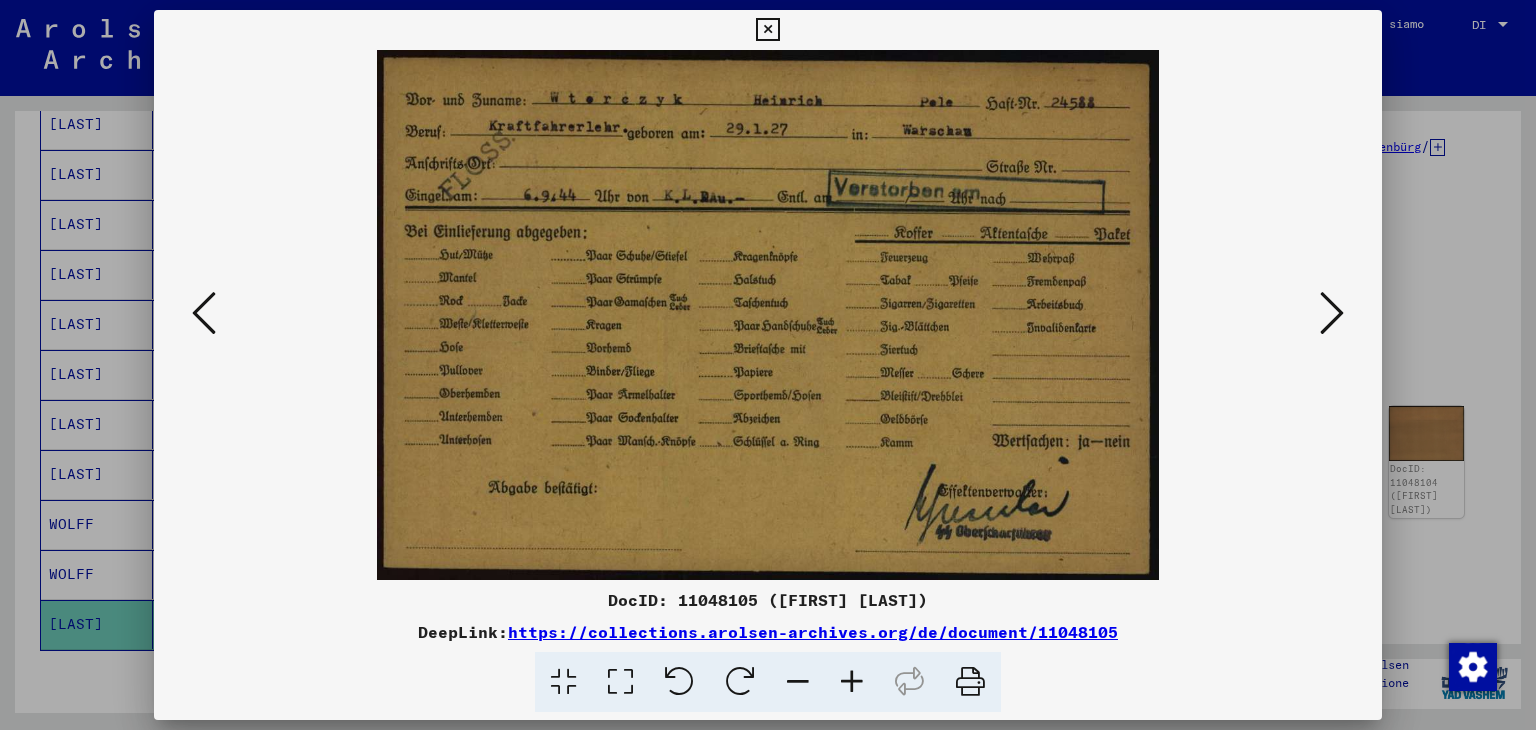 click at bounding box center [767, 30] 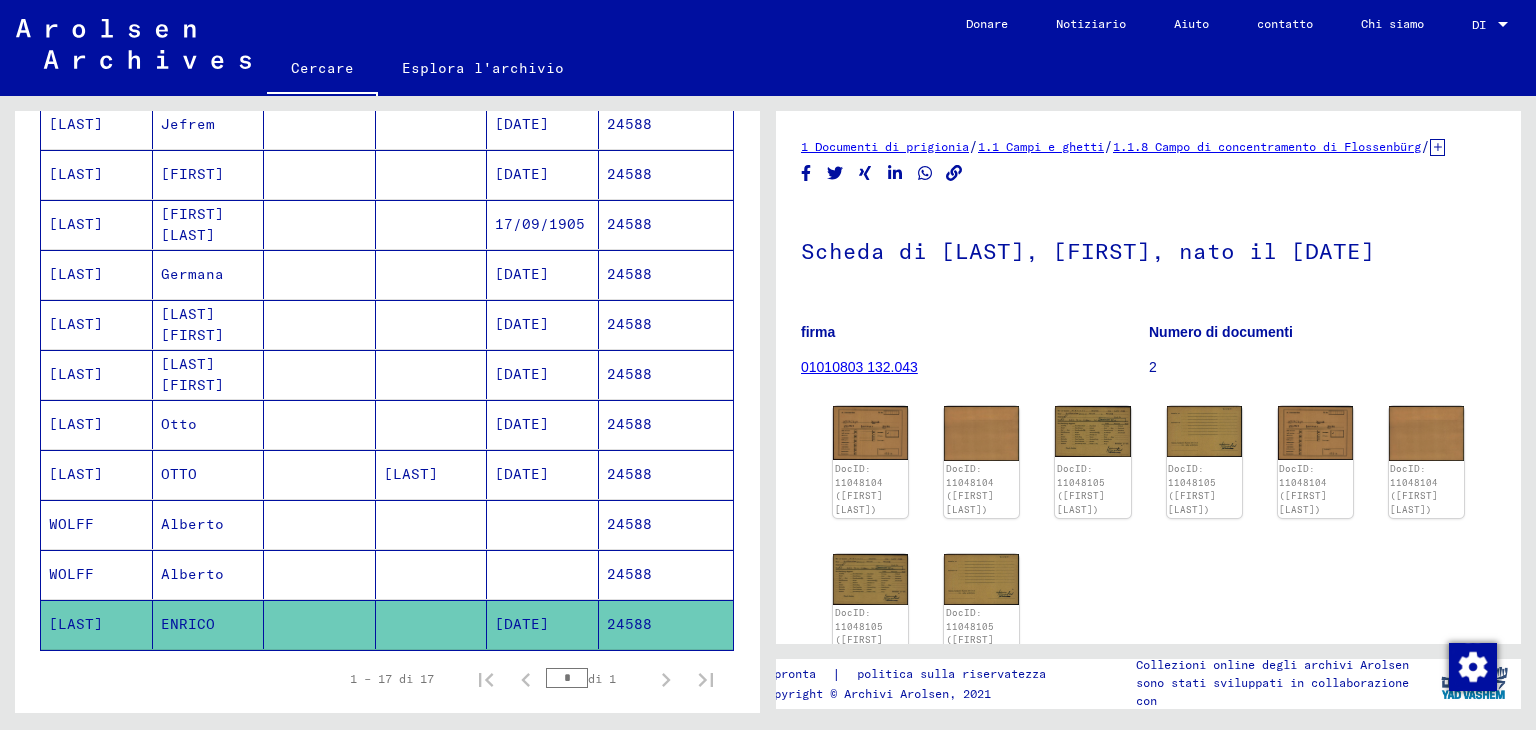 click on "24588" at bounding box center [666, 624] 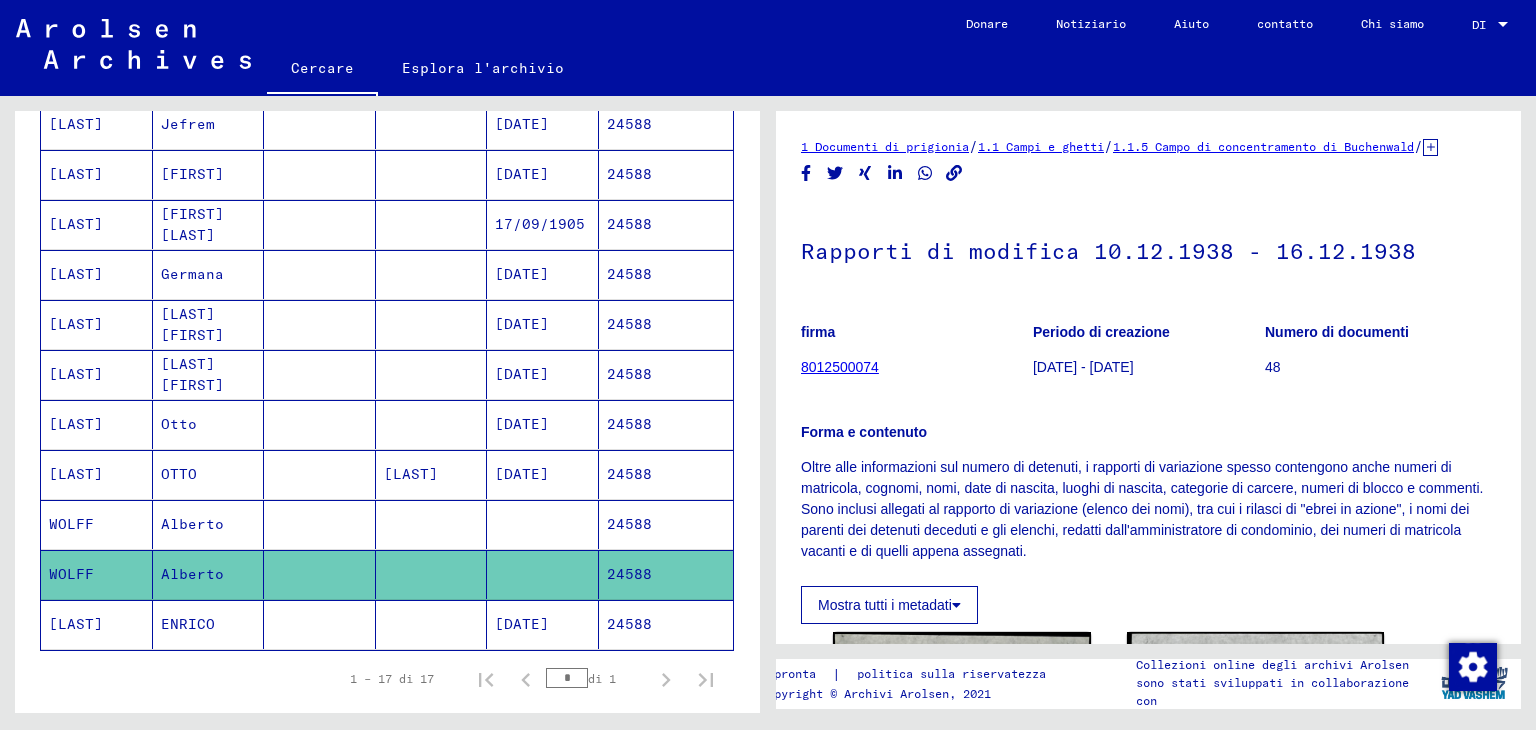 scroll, scrollTop: 0, scrollLeft: 0, axis: both 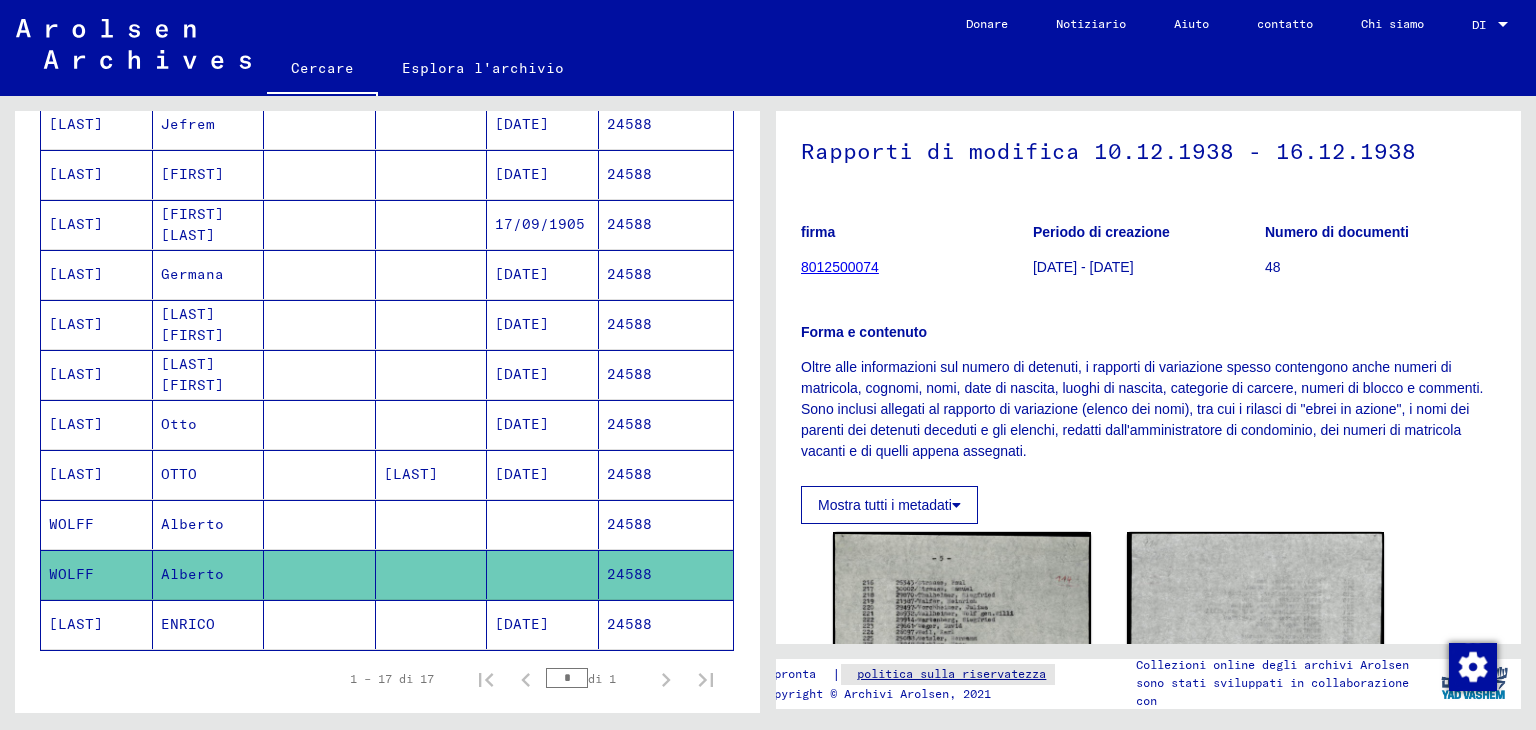 click on "politica sulla riservatezza" 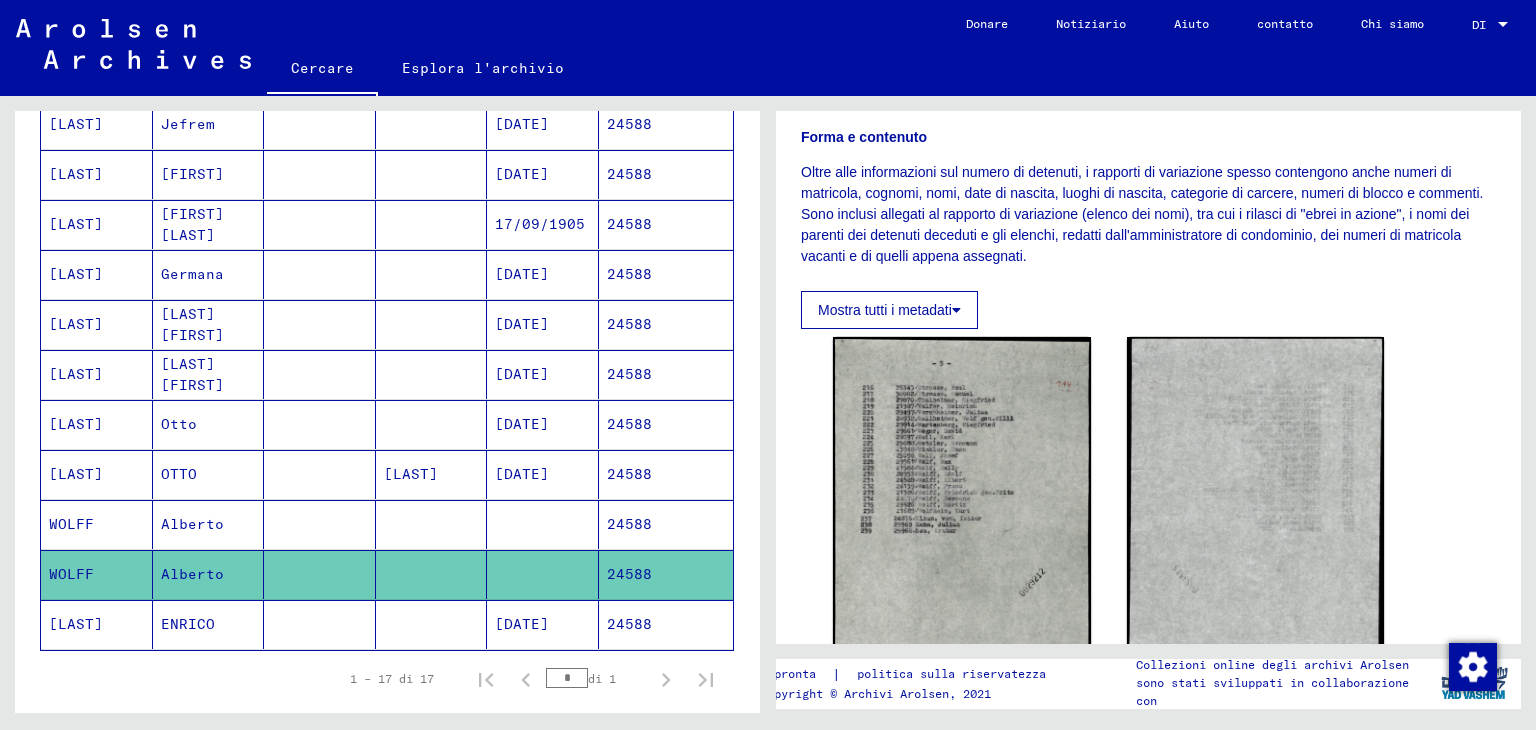 scroll, scrollTop: 300, scrollLeft: 0, axis: vertical 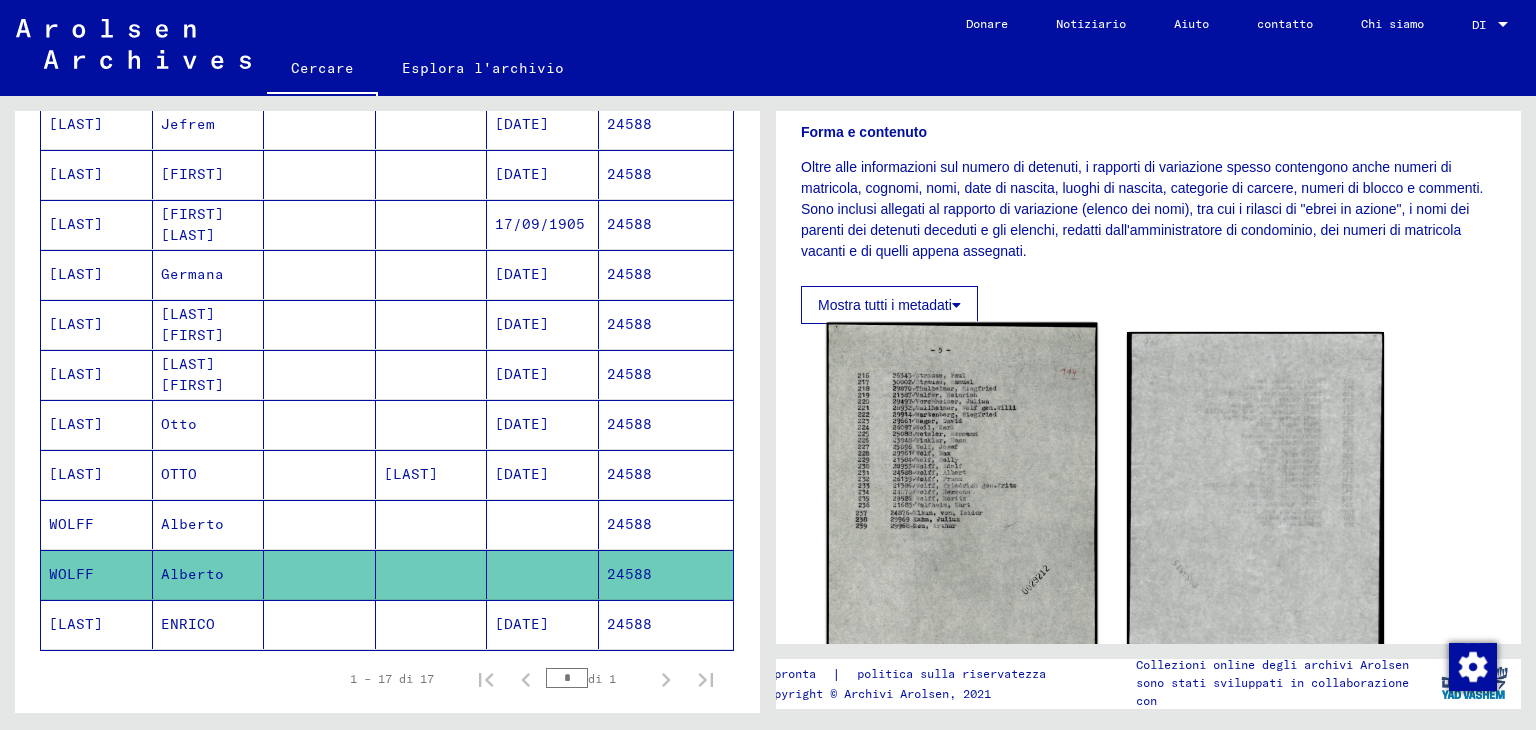 click 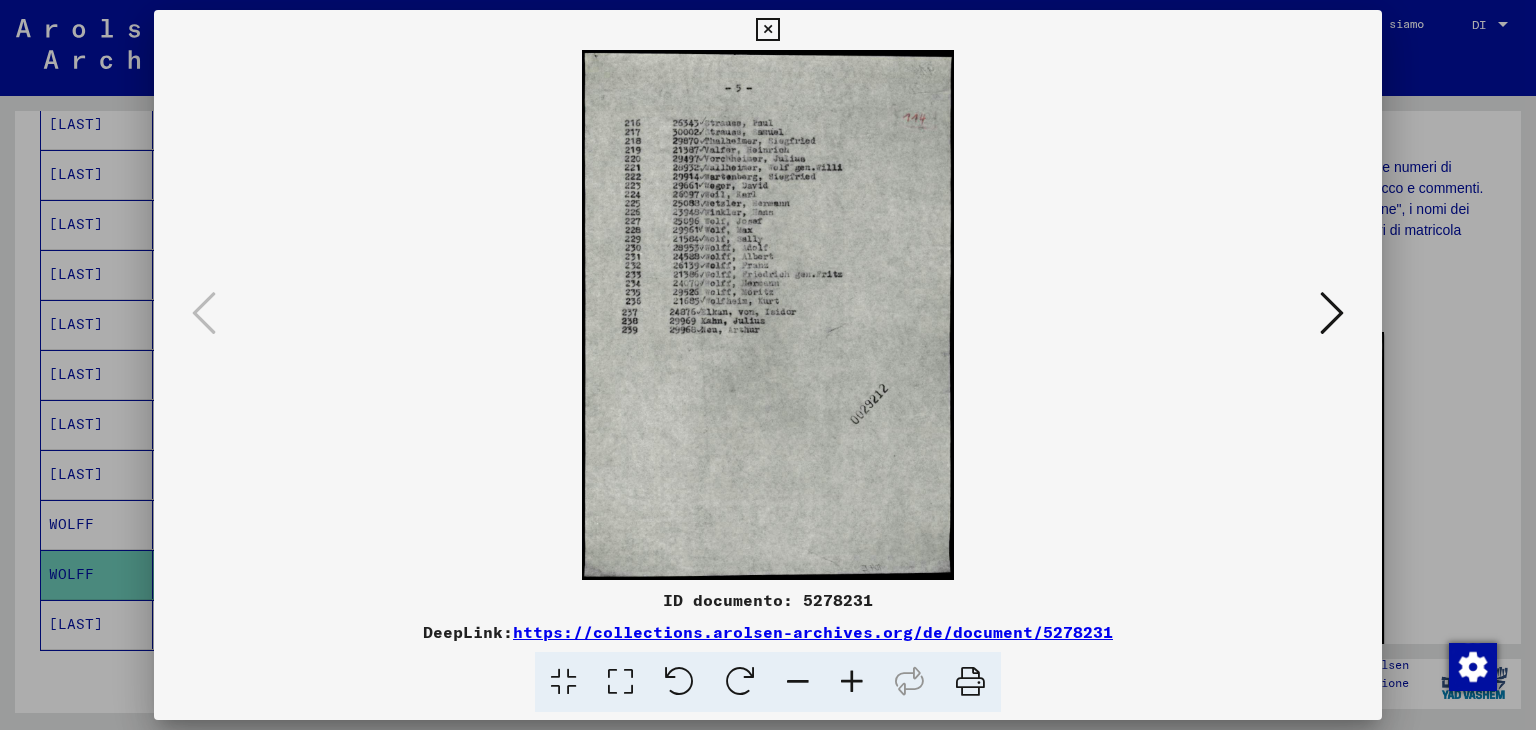 click at bounding box center [1332, 314] 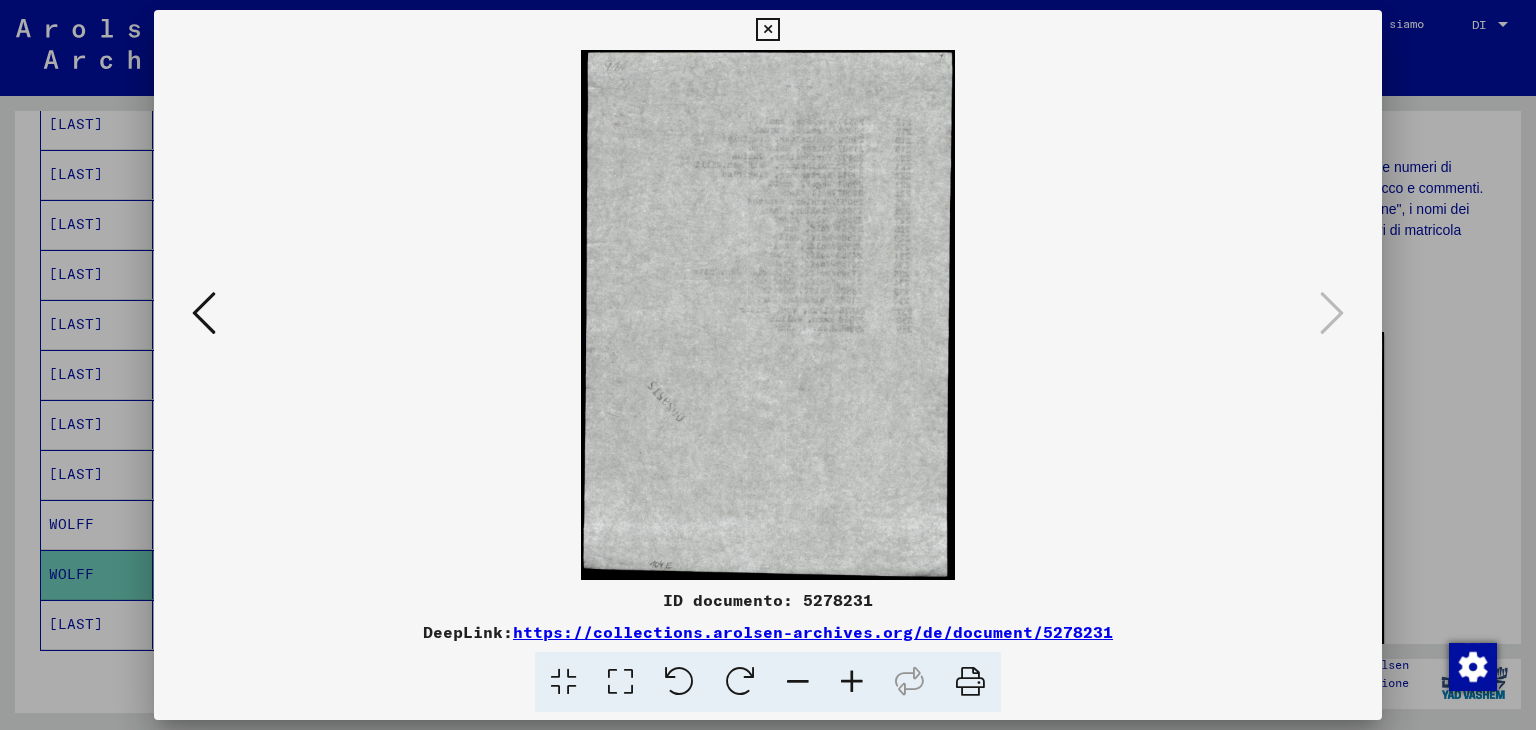click at bounding box center (767, 30) 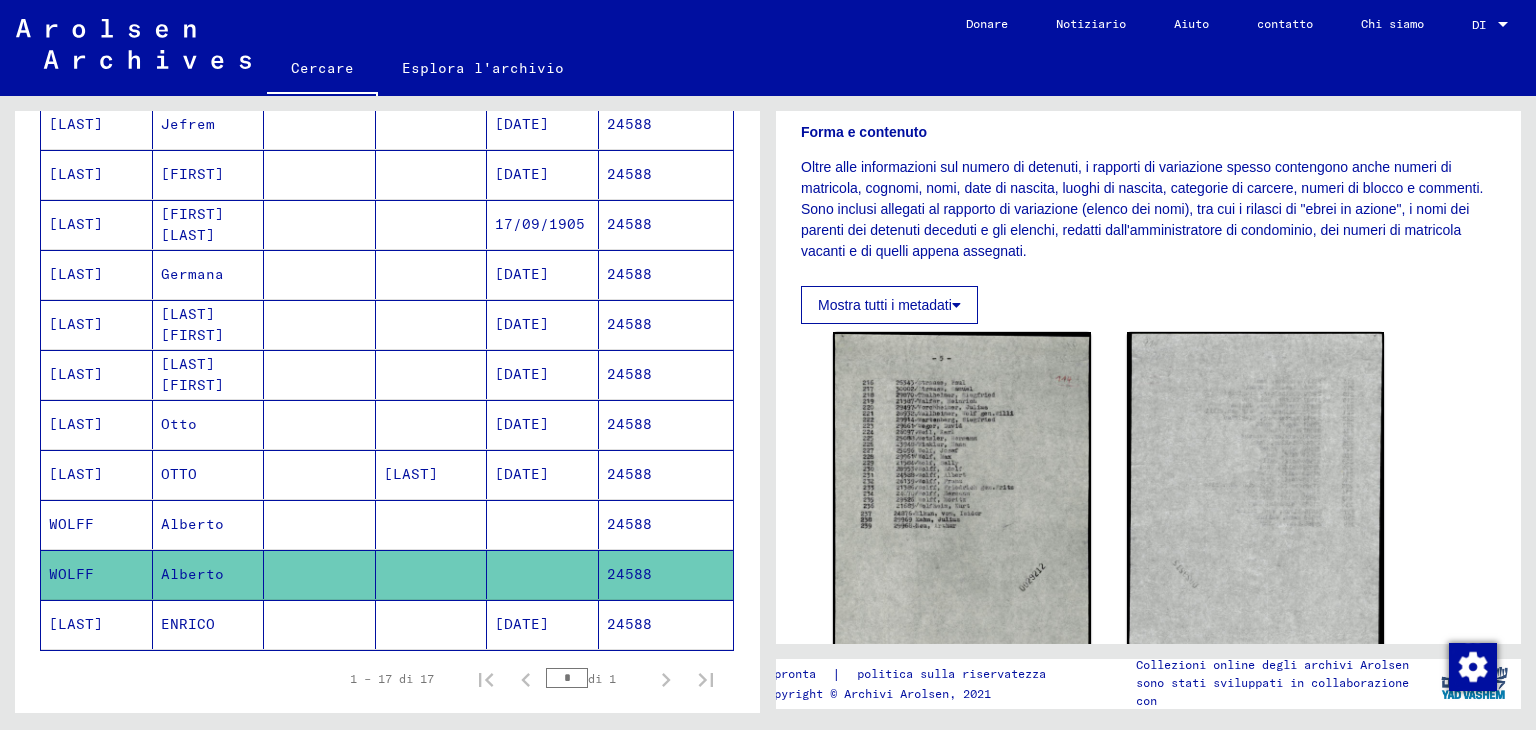 click on "24588" at bounding box center (629, 574) 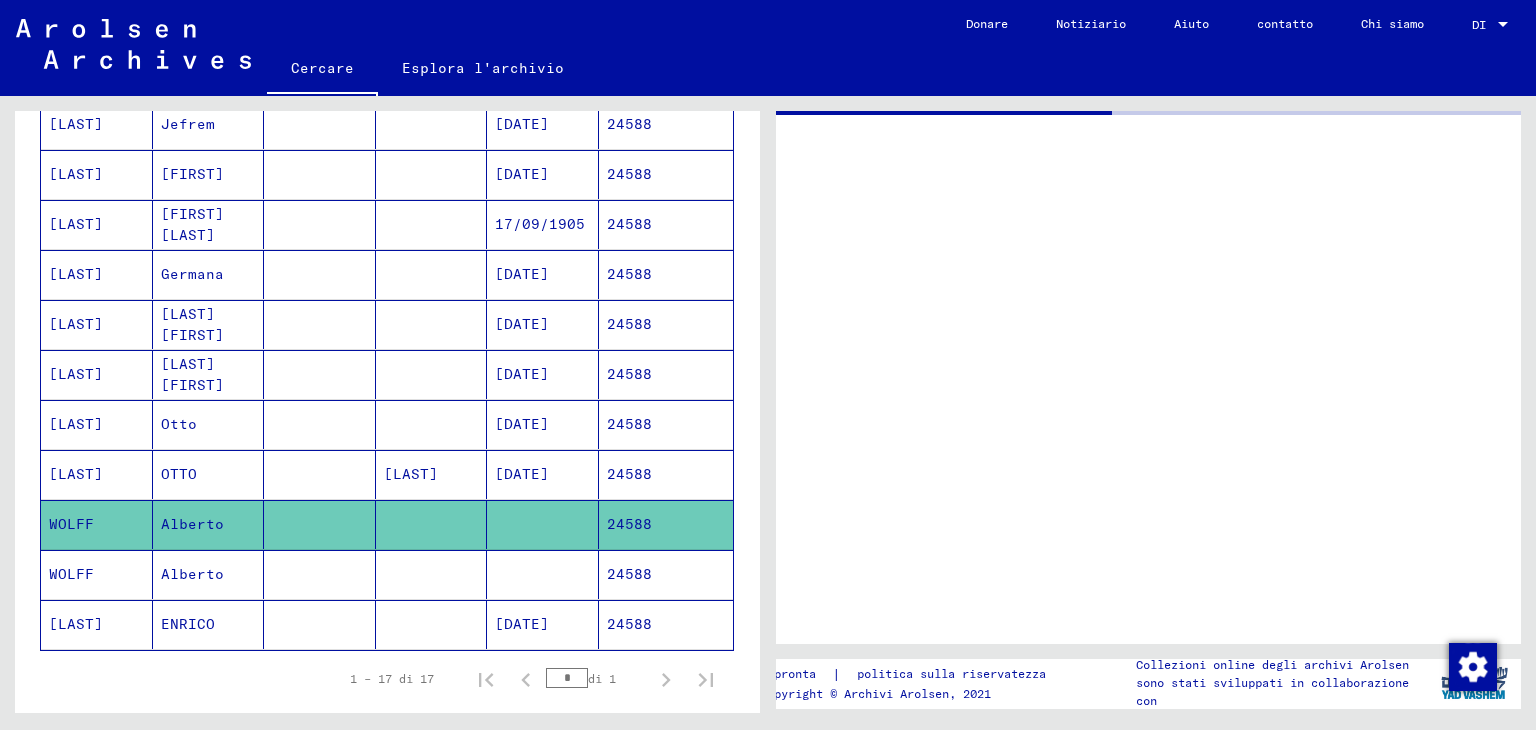 scroll, scrollTop: 0, scrollLeft: 0, axis: both 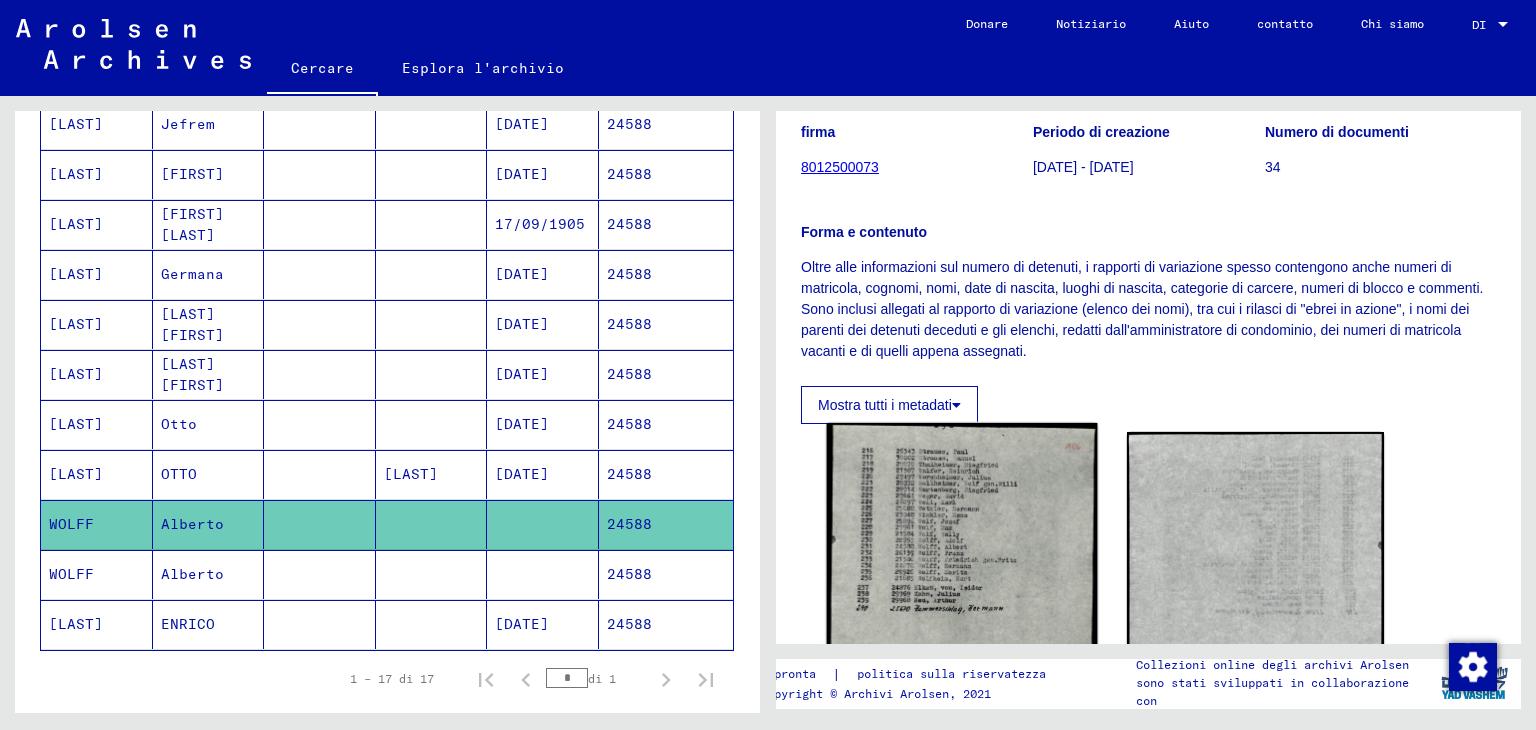 click 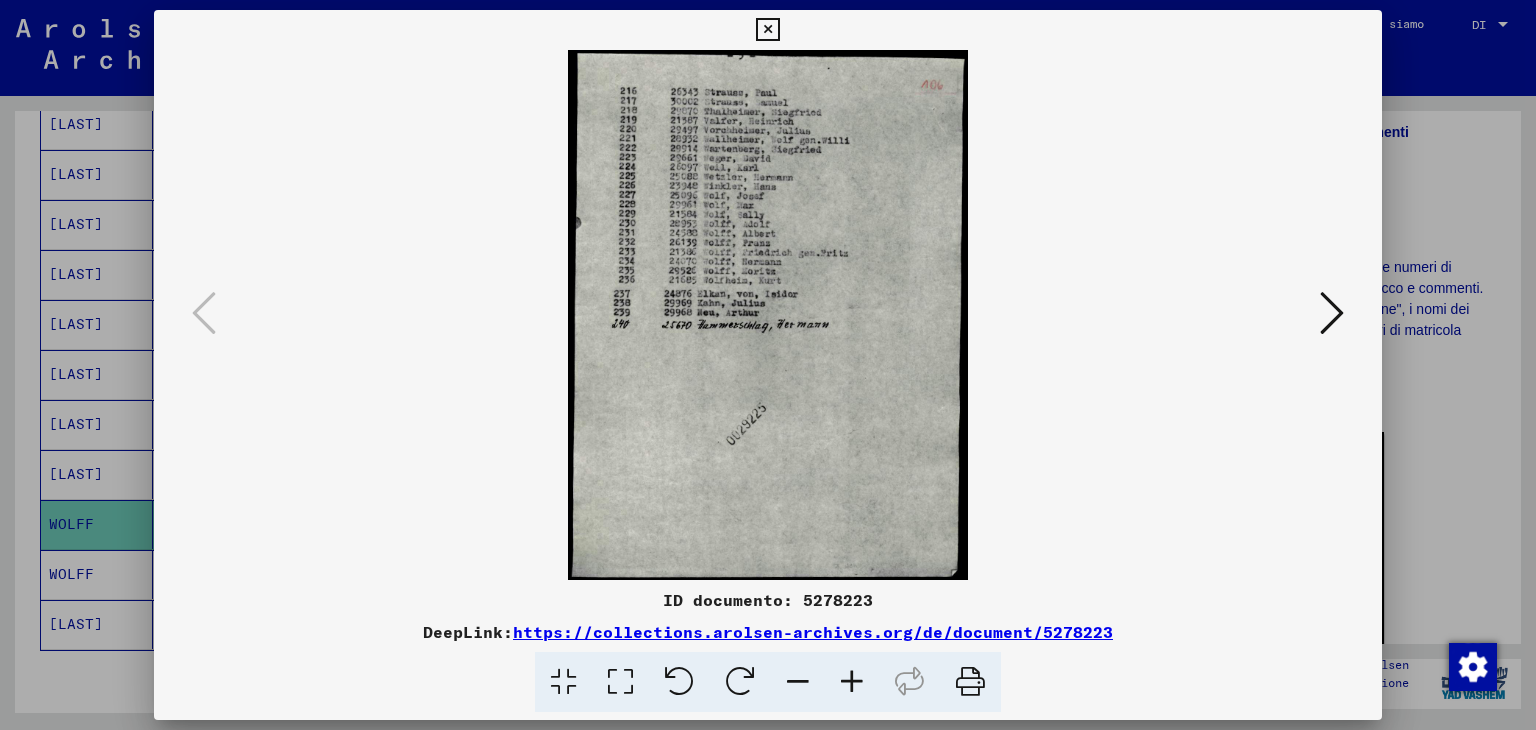 click at bounding box center (852, 682) 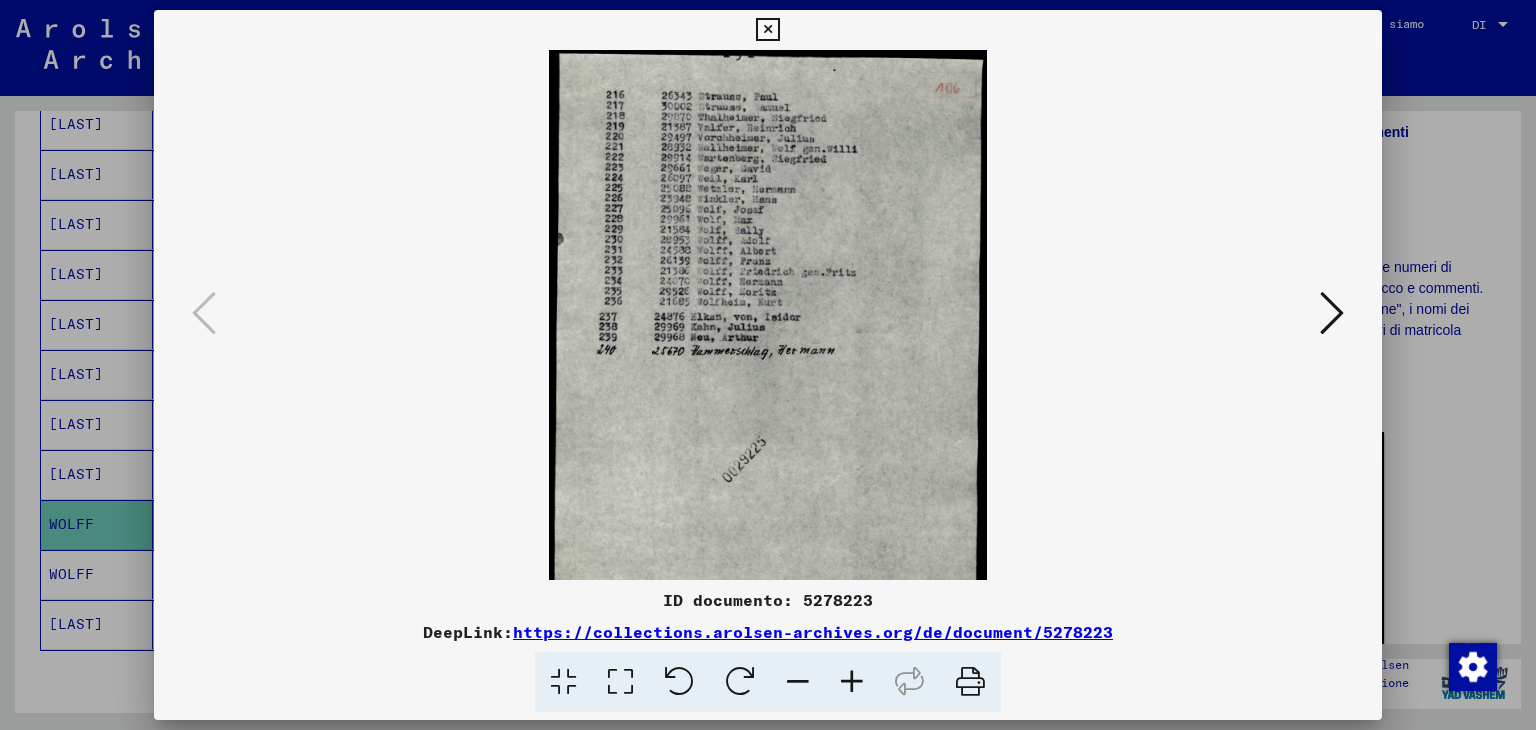 click at bounding box center [852, 682] 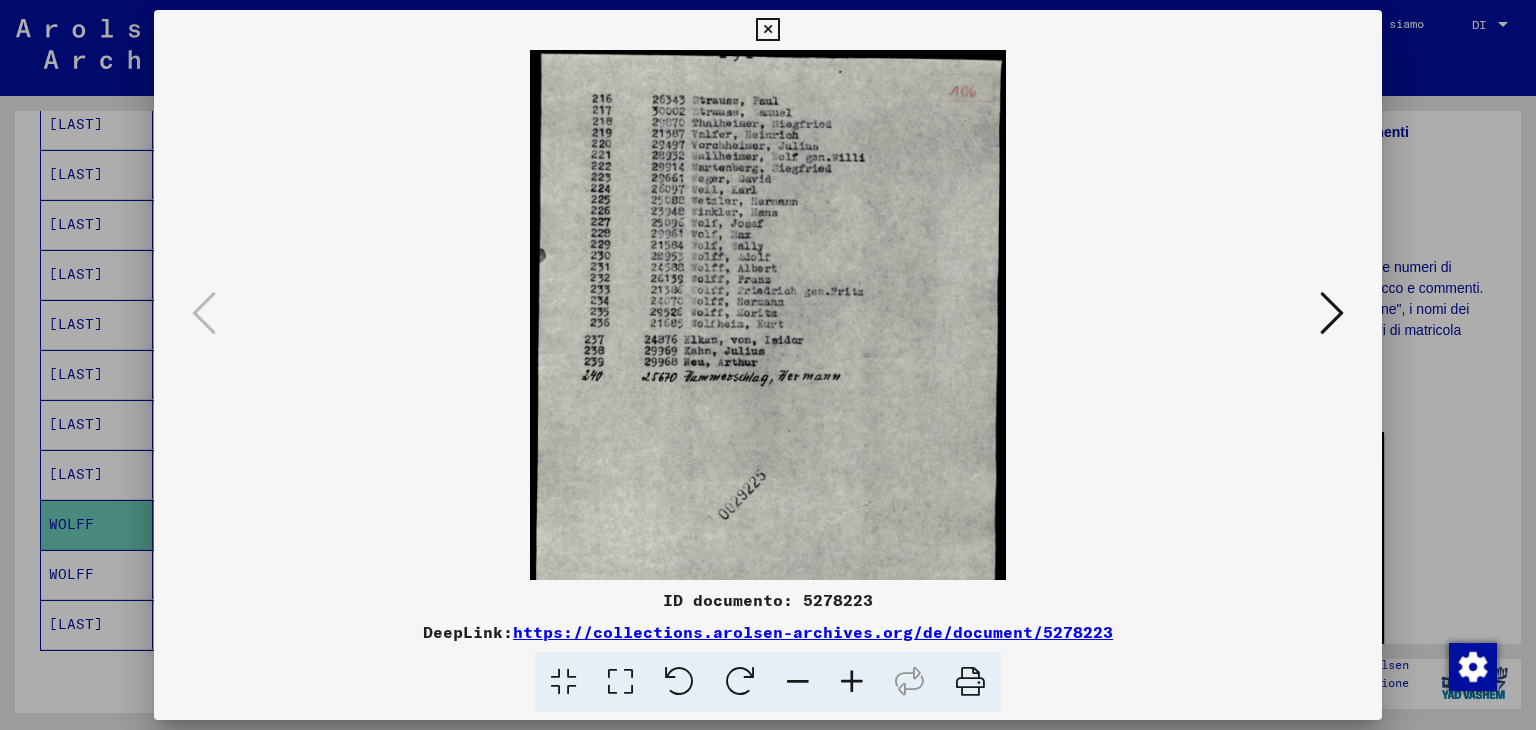 click at bounding box center (852, 682) 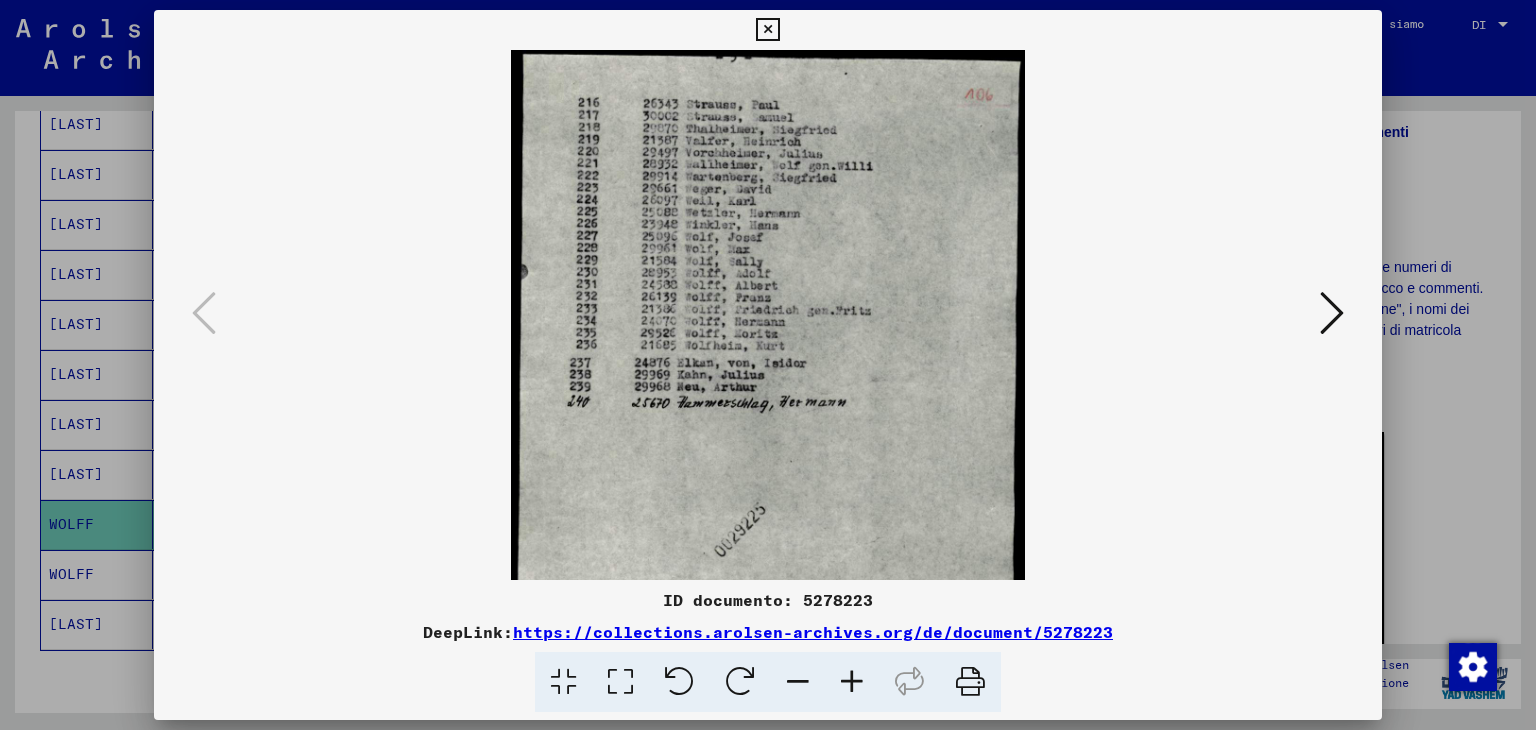click at bounding box center [852, 682] 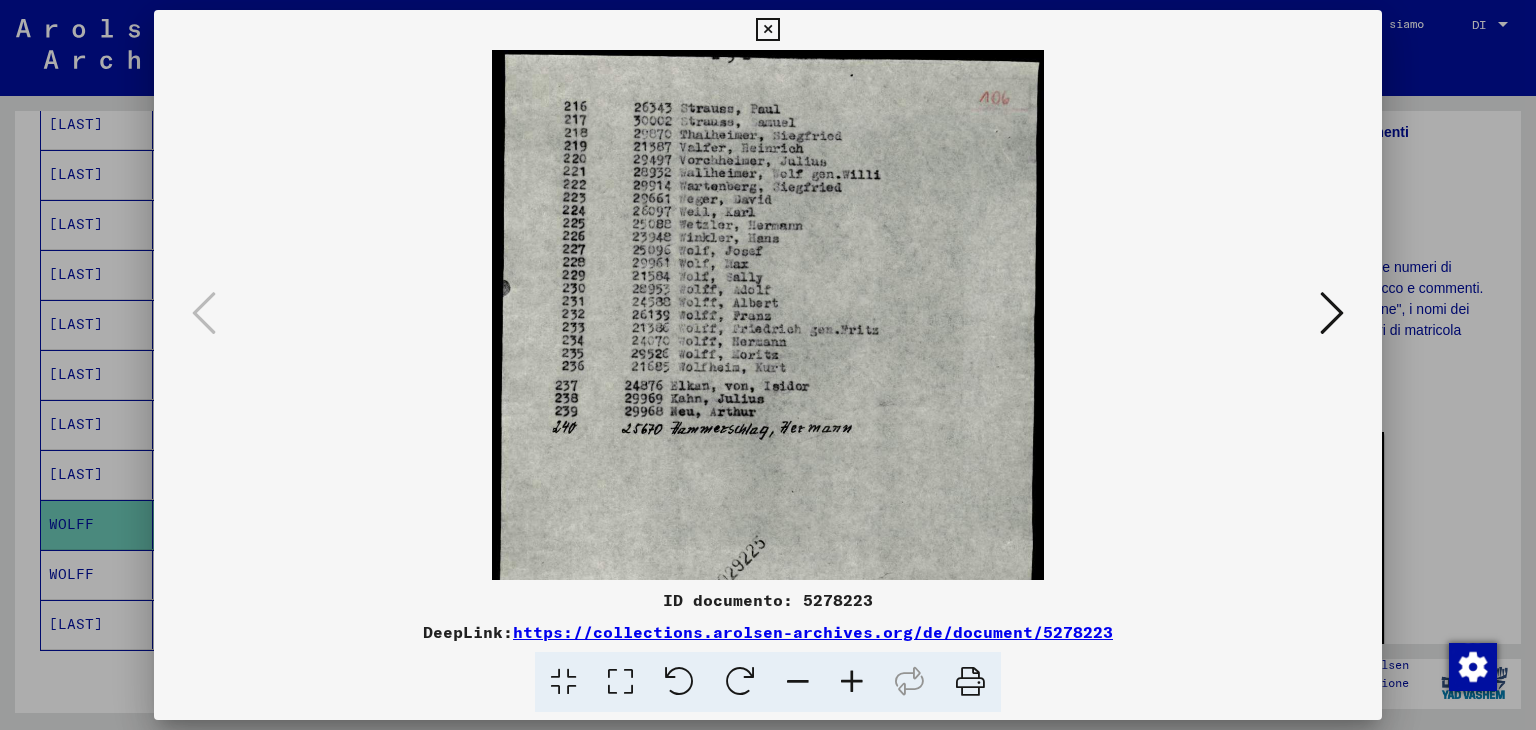 click at bounding box center (767, 30) 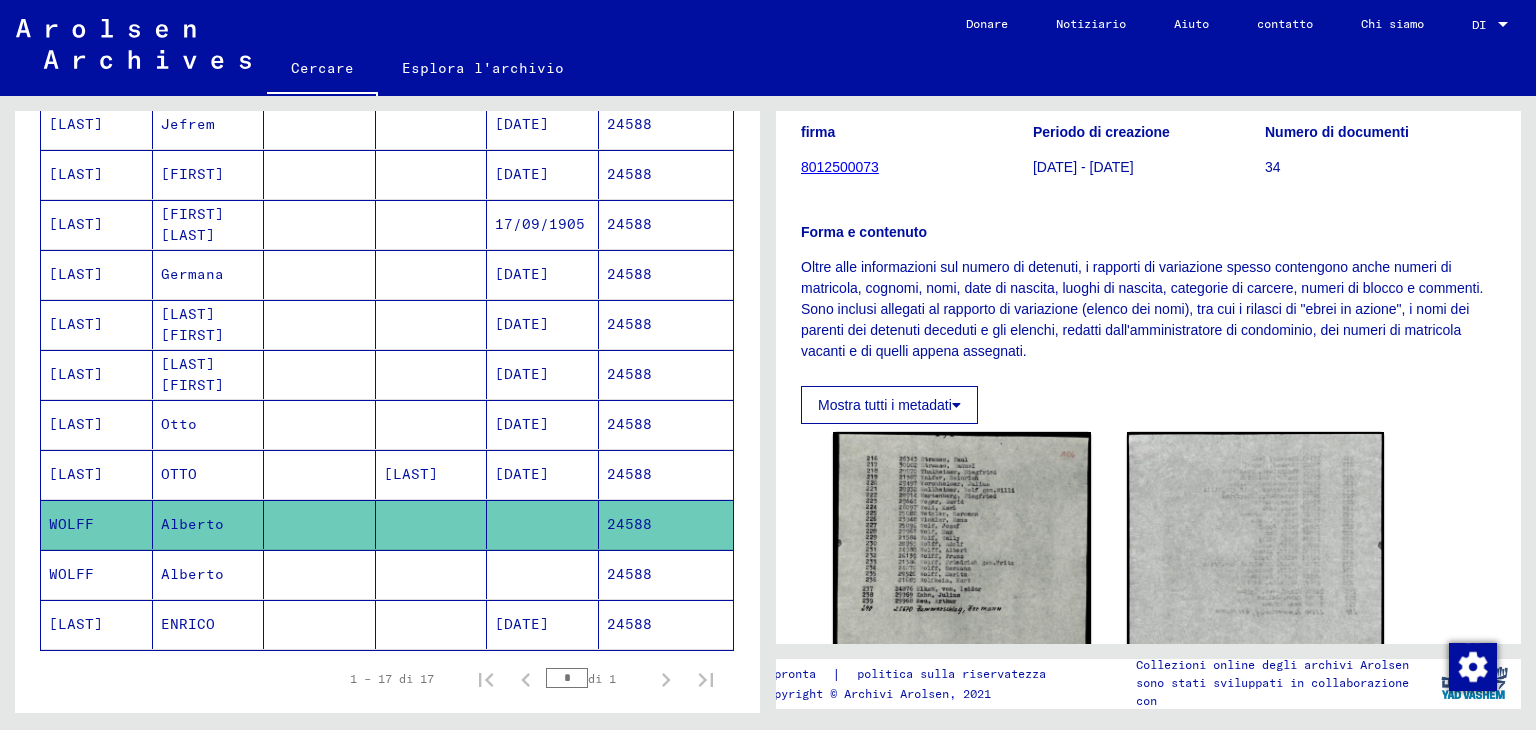 click on "24588" at bounding box center [629, 524] 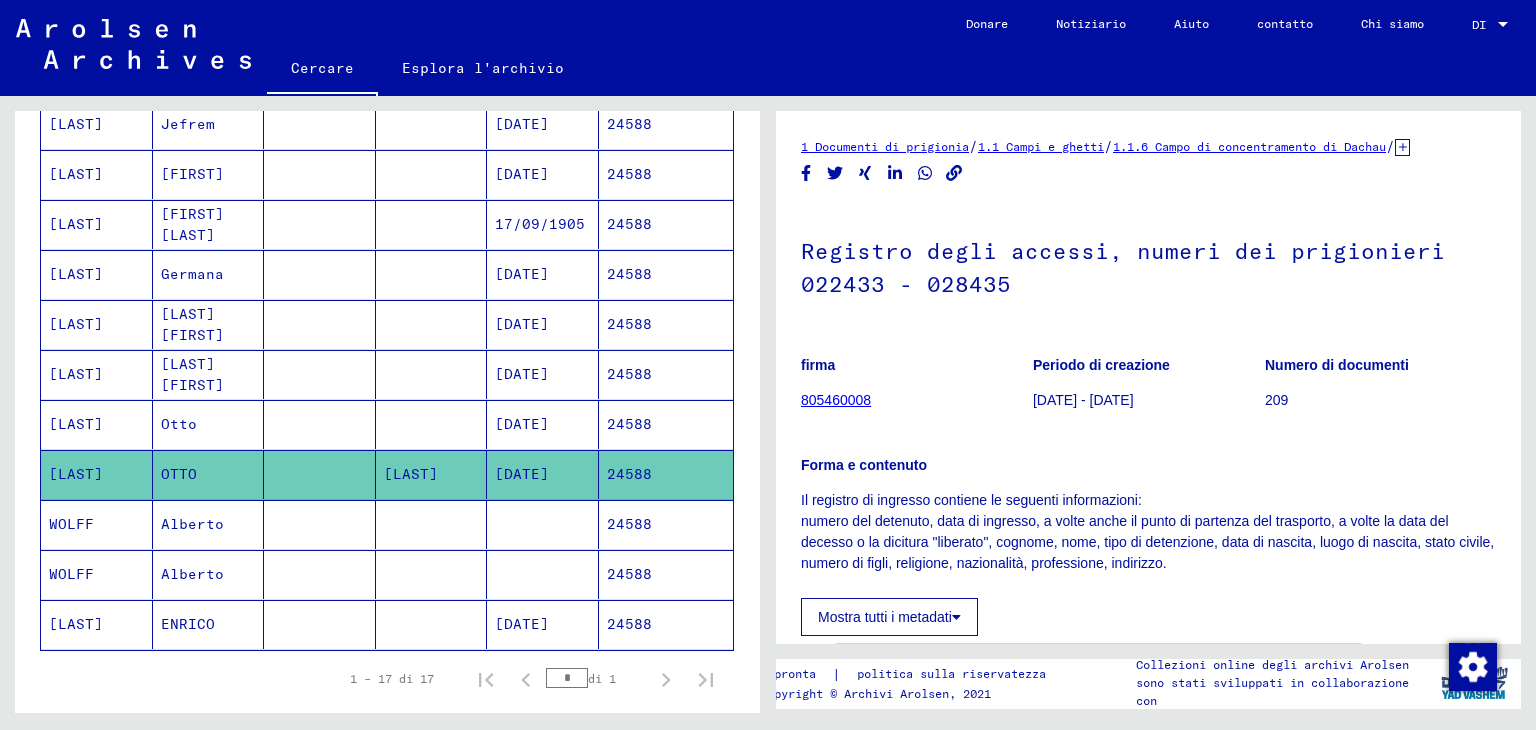 scroll, scrollTop: 0, scrollLeft: 0, axis: both 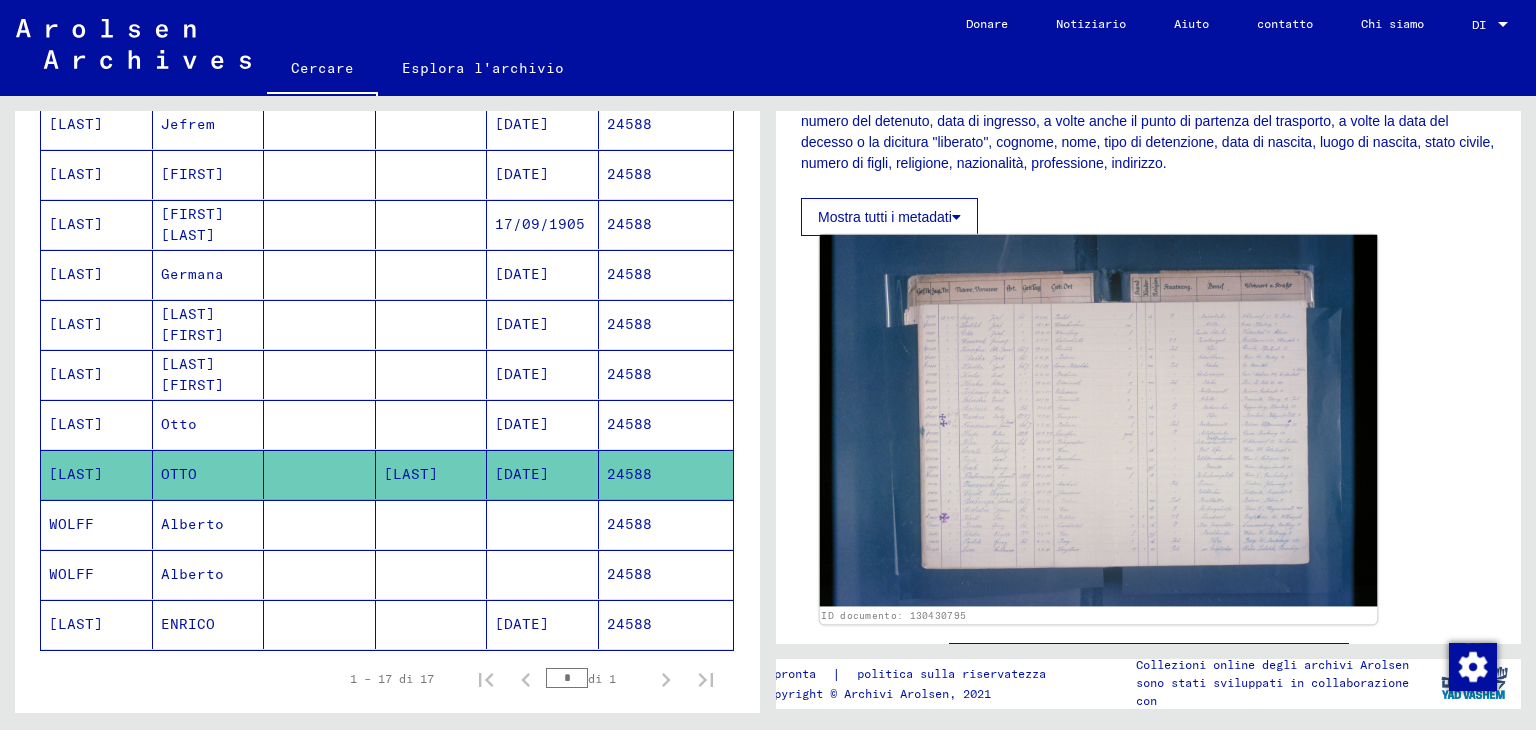 click 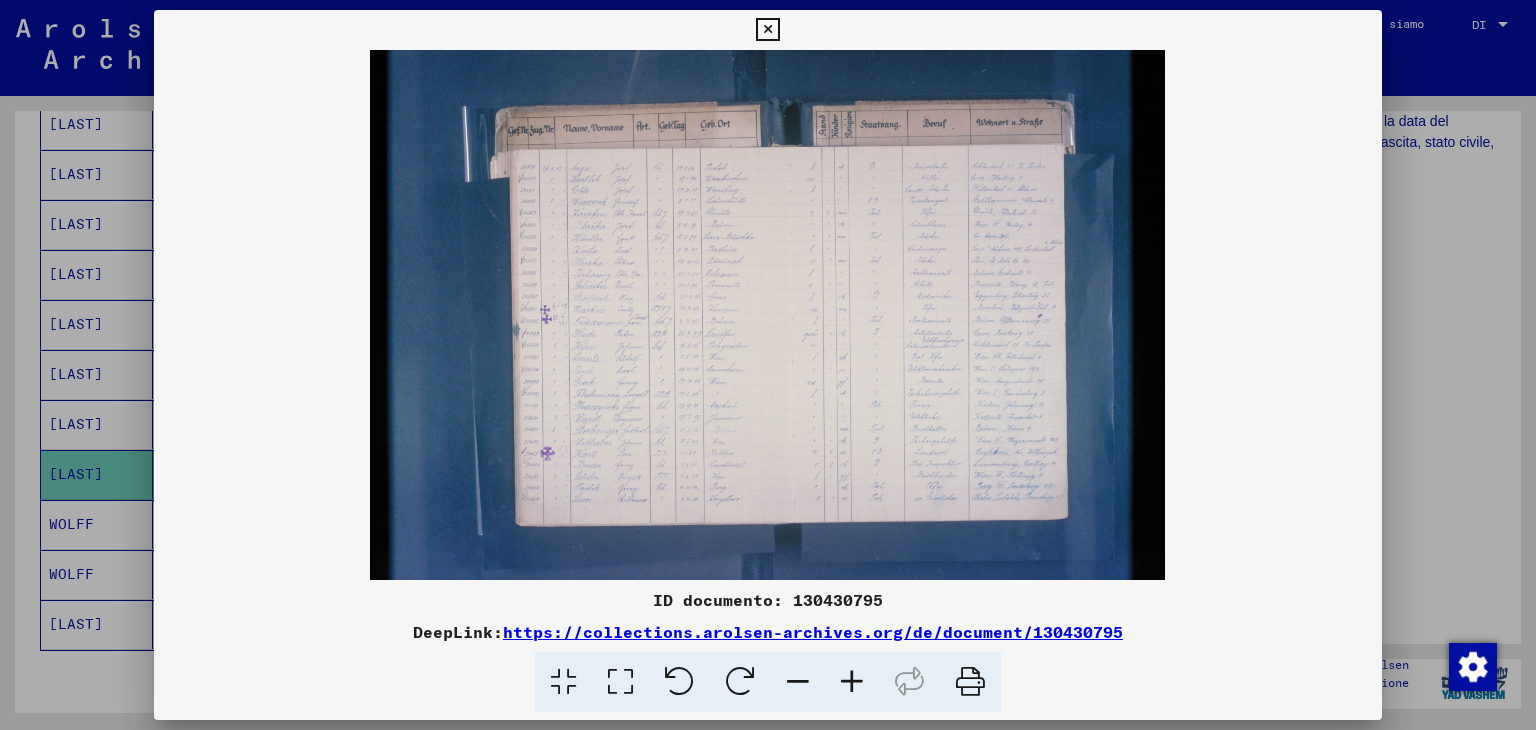 click at bounding box center [852, 682] 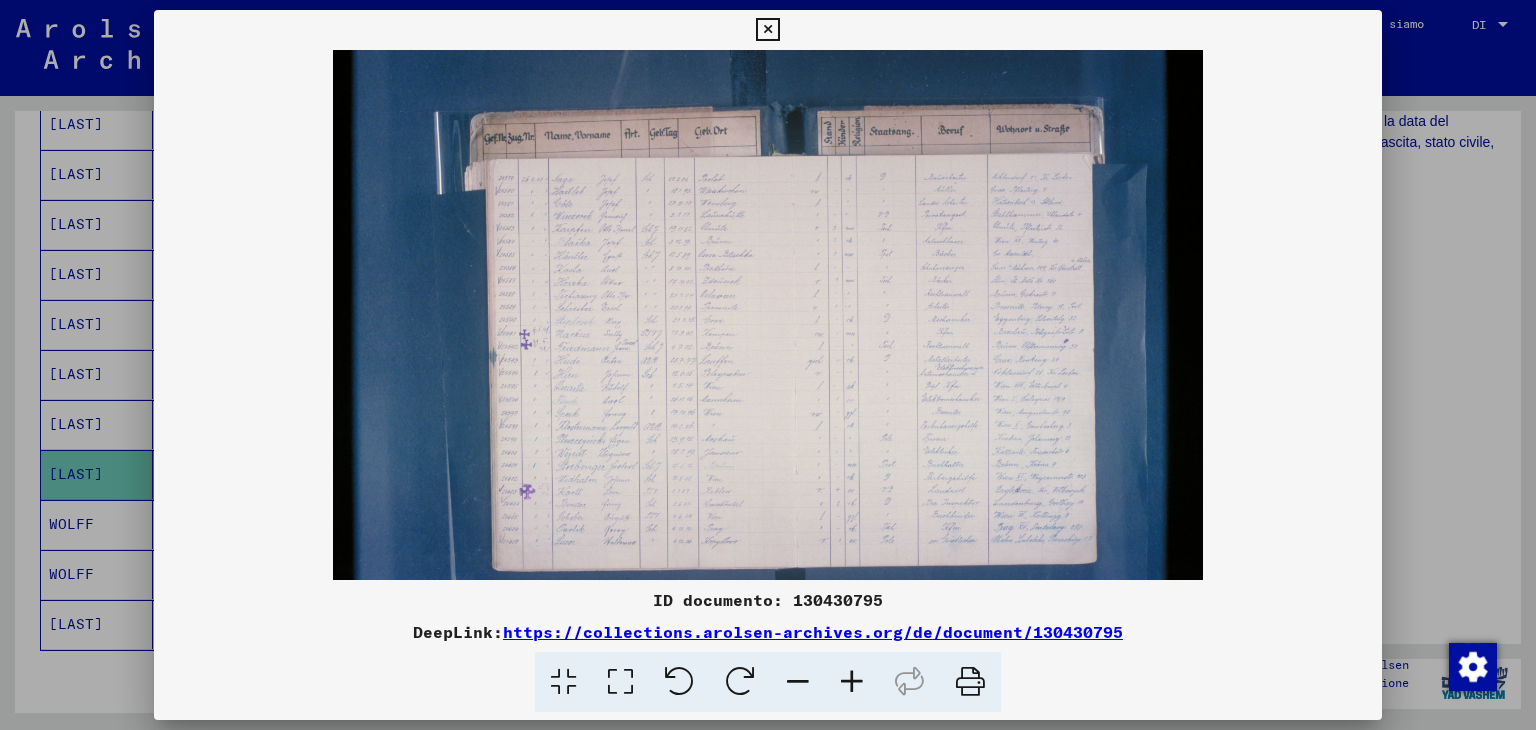click at bounding box center (852, 682) 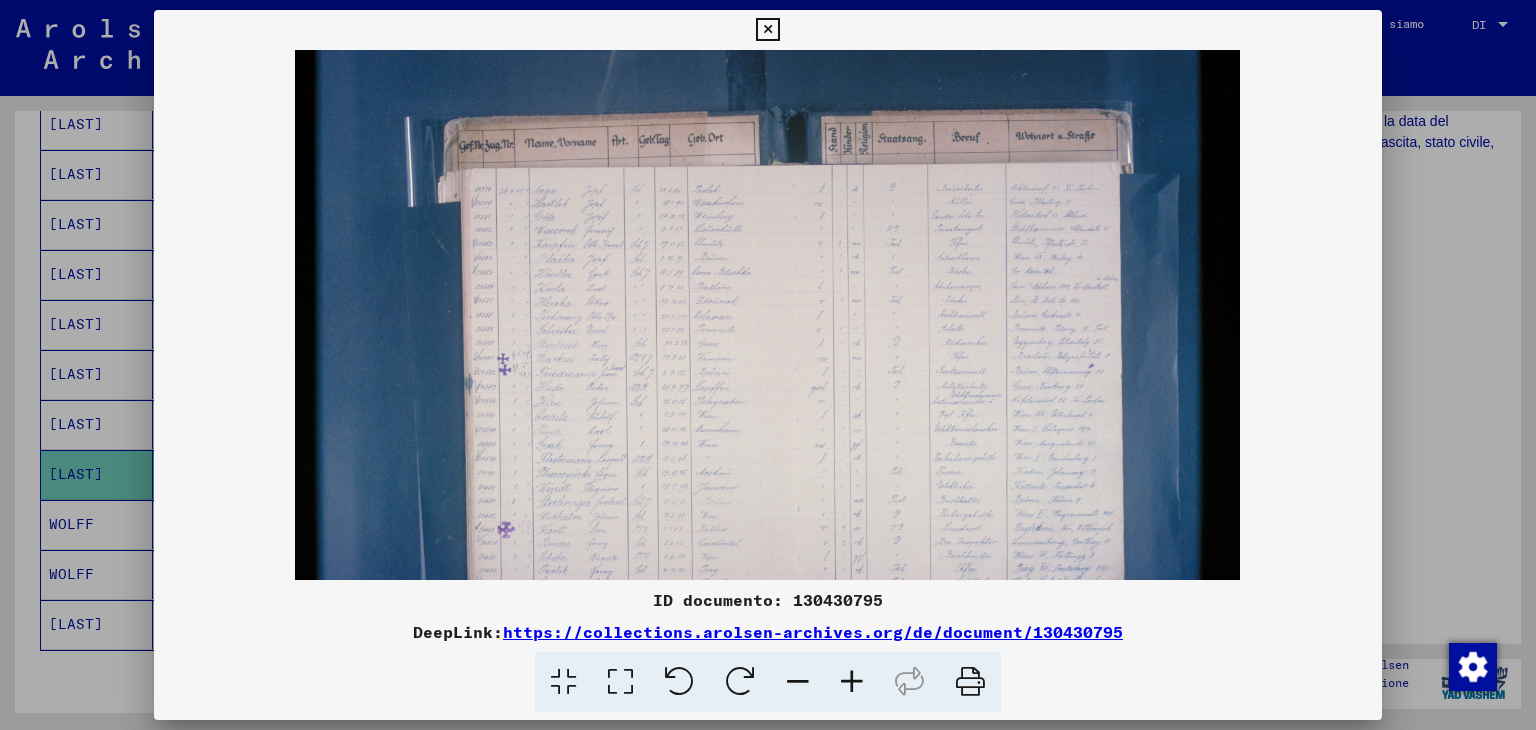 click at bounding box center (852, 682) 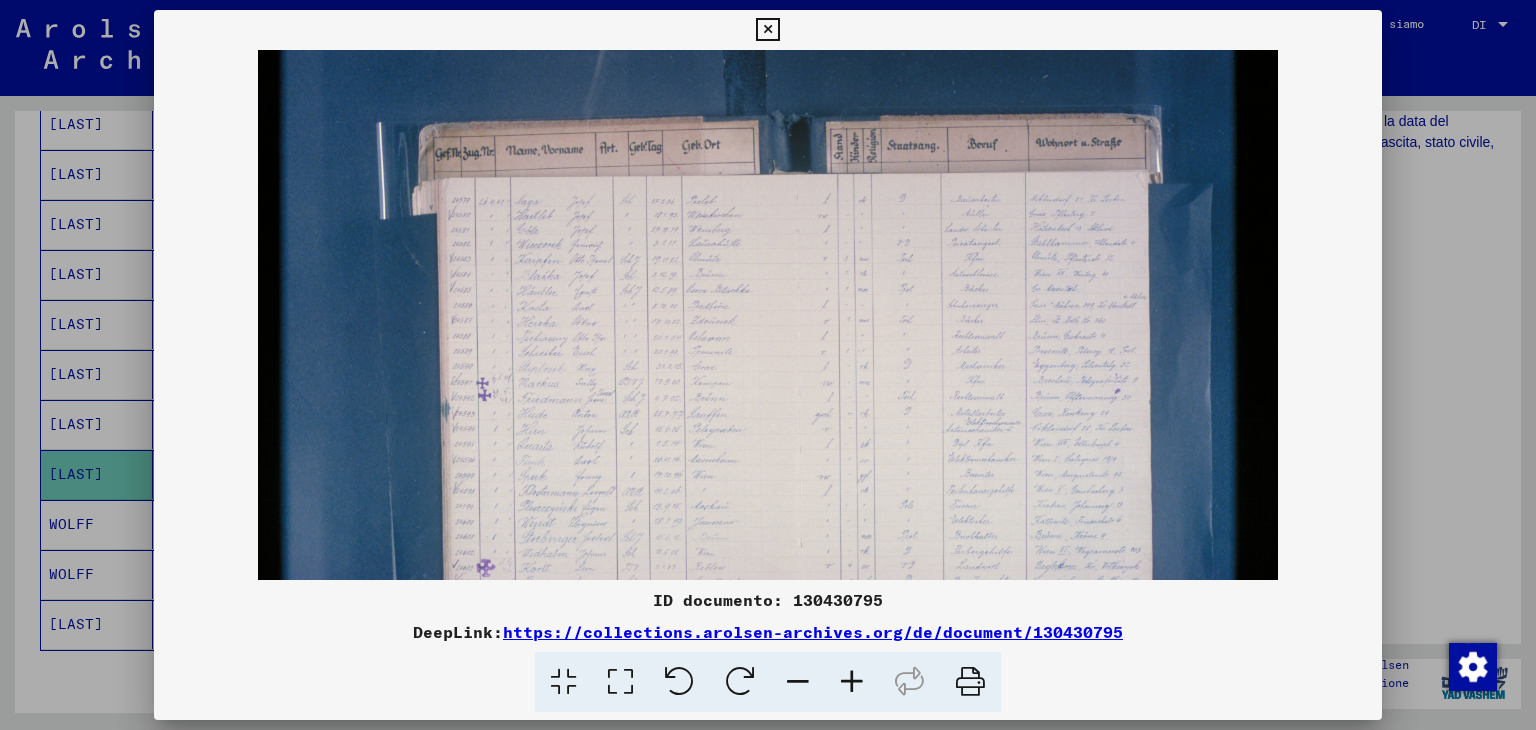 click at bounding box center [852, 682] 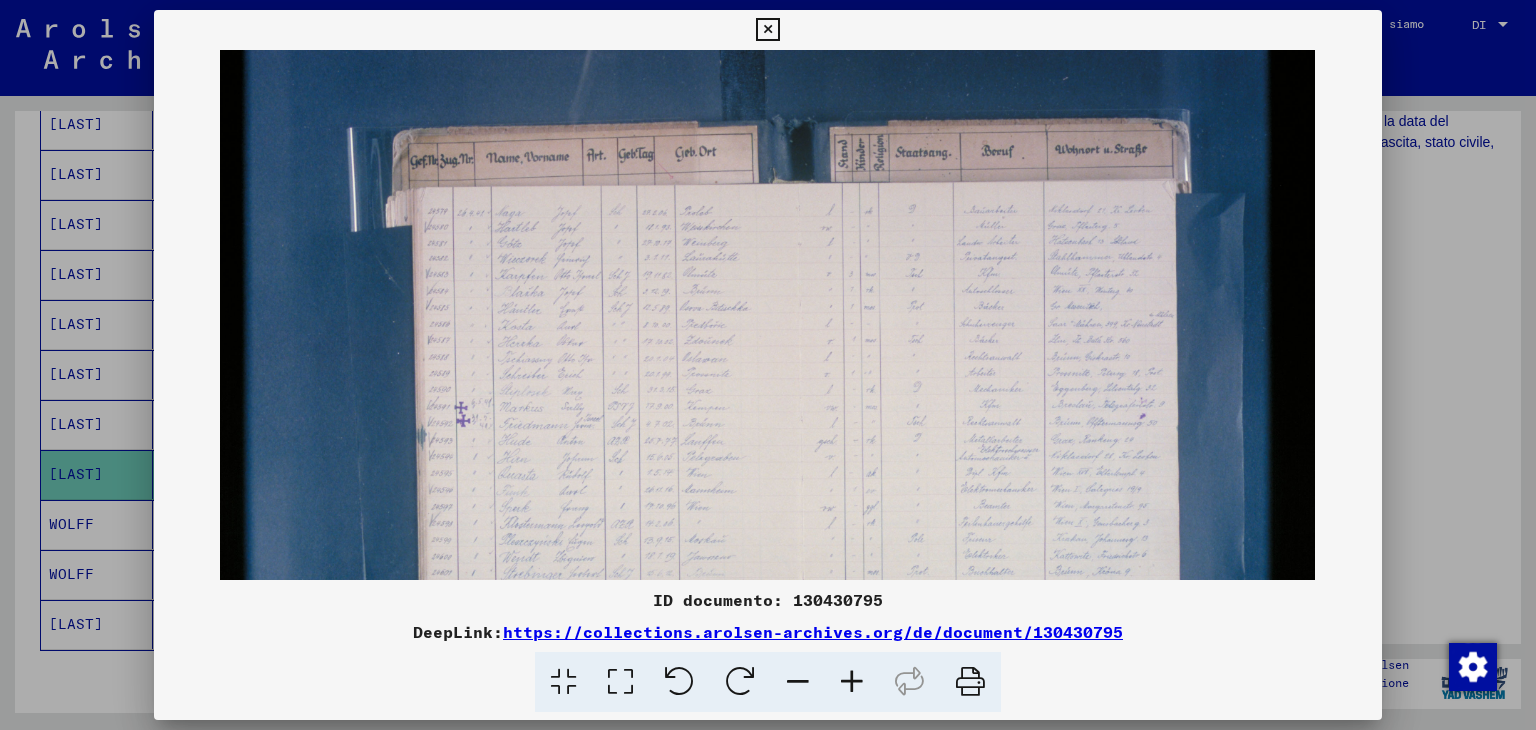 click at bounding box center [767, 30] 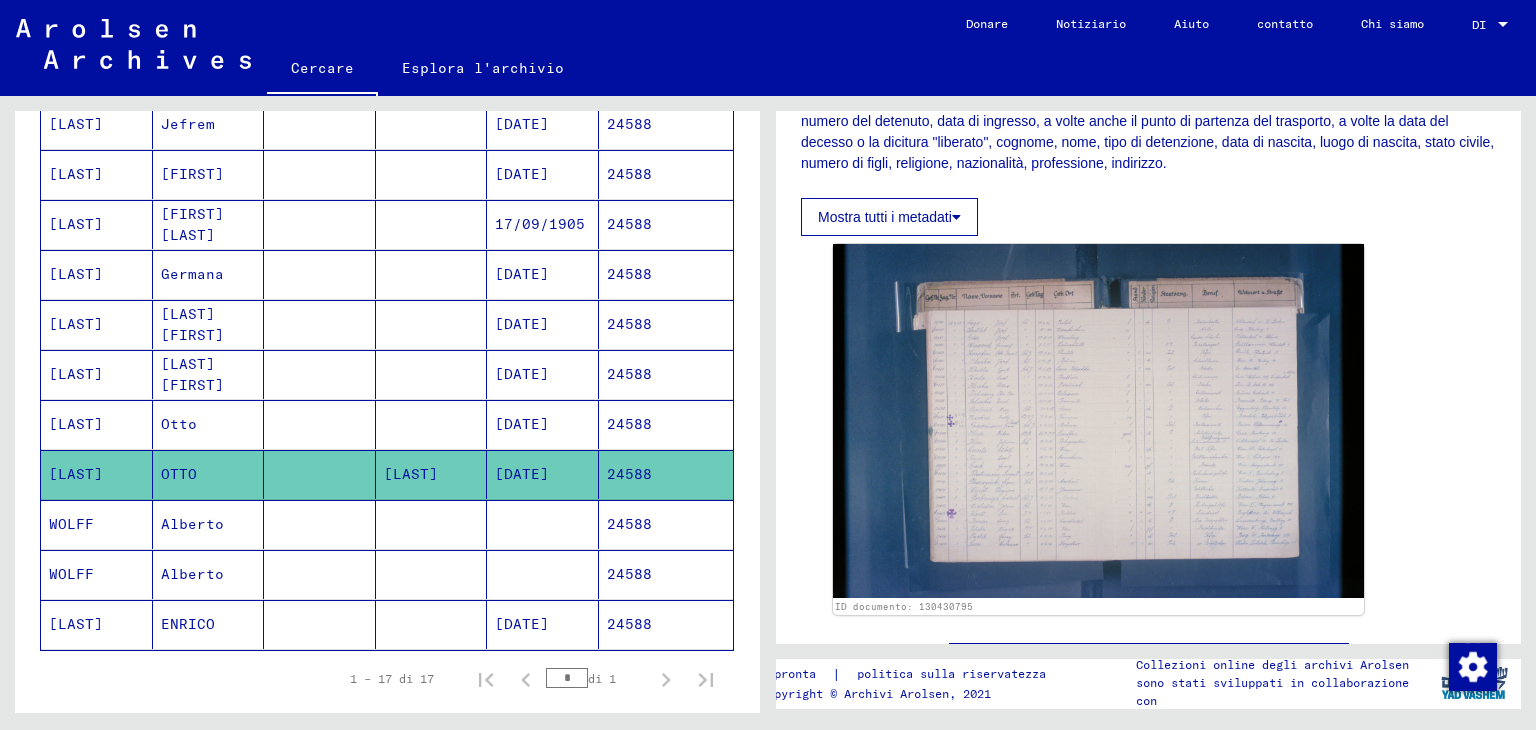 click on "24588" at bounding box center (629, 324) 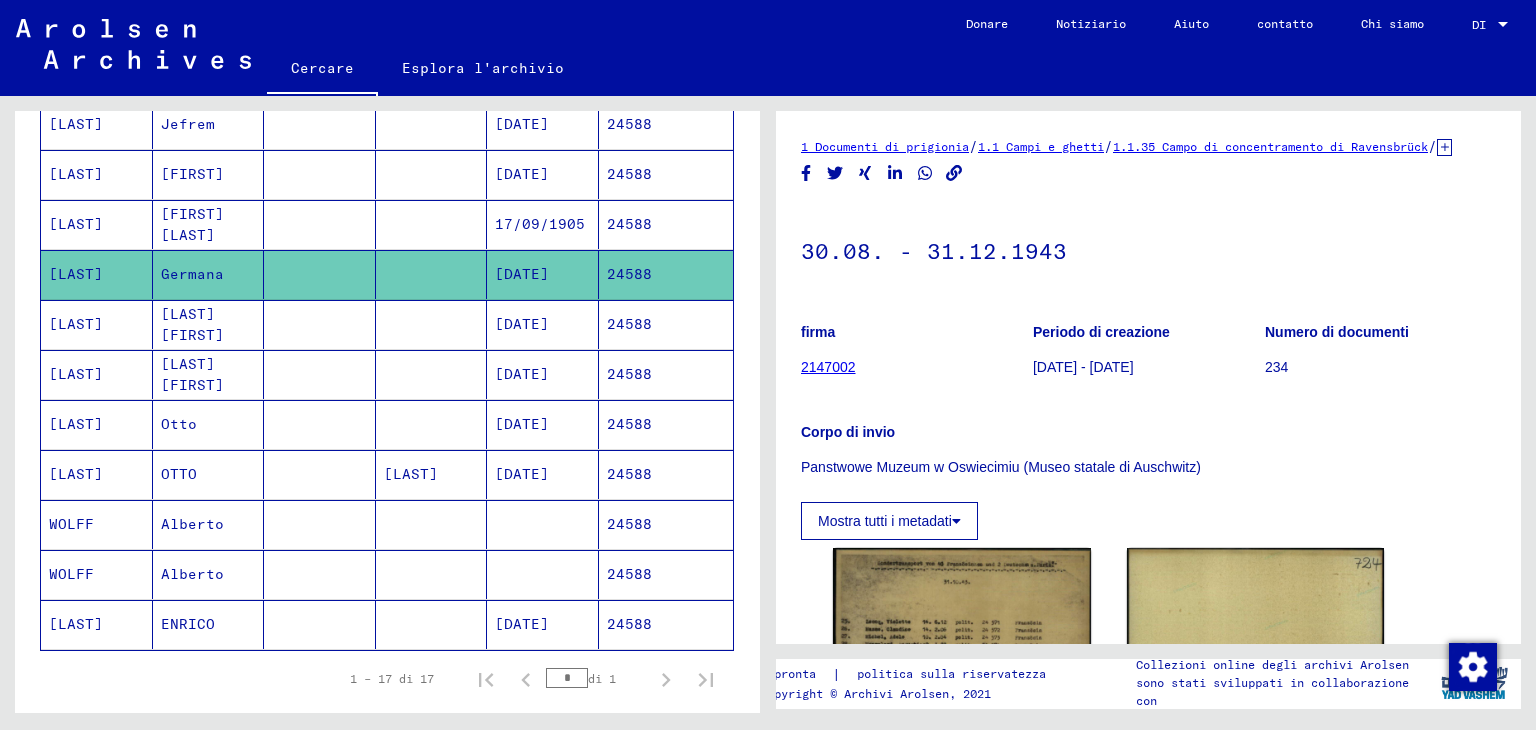 scroll, scrollTop: 200, scrollLeft: 0, axis: vertical 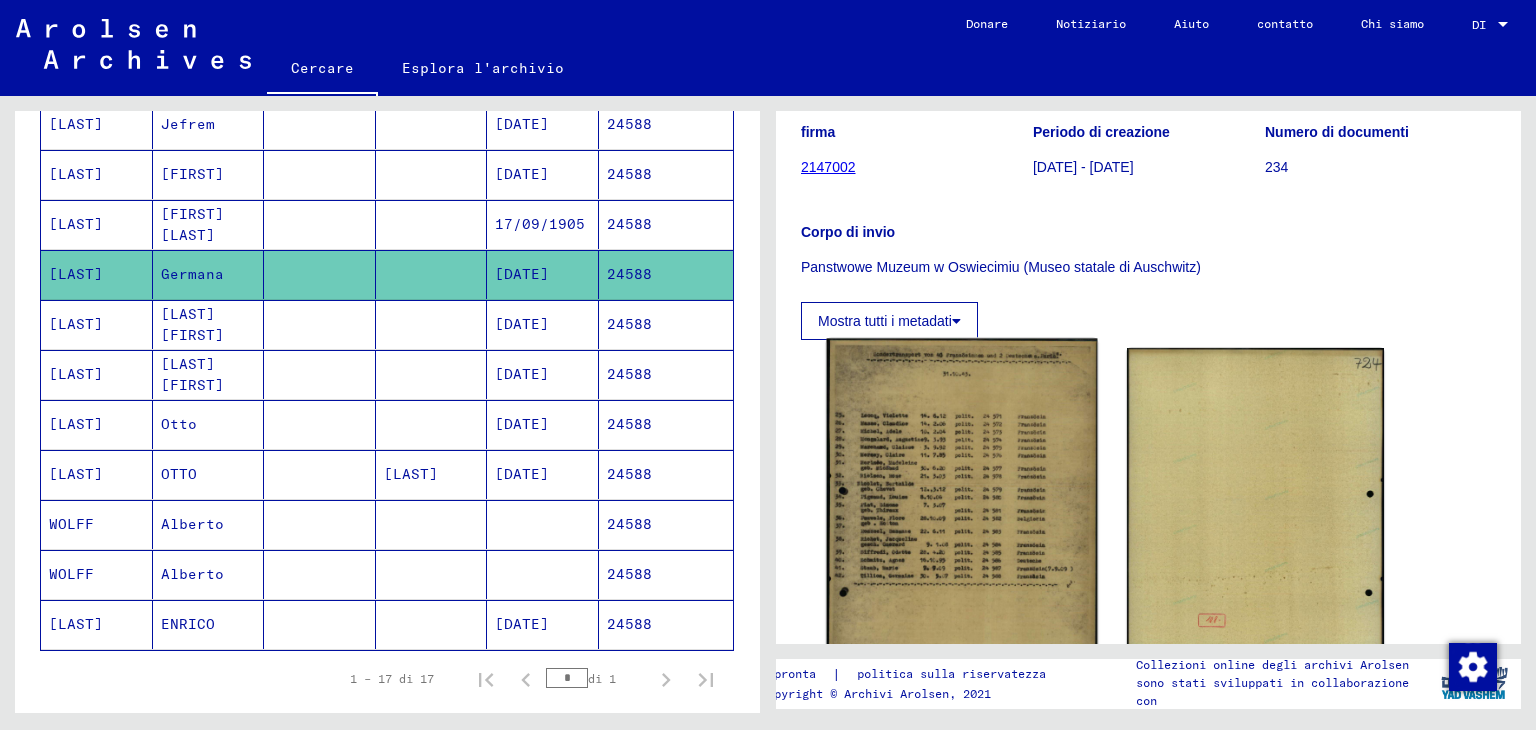 click 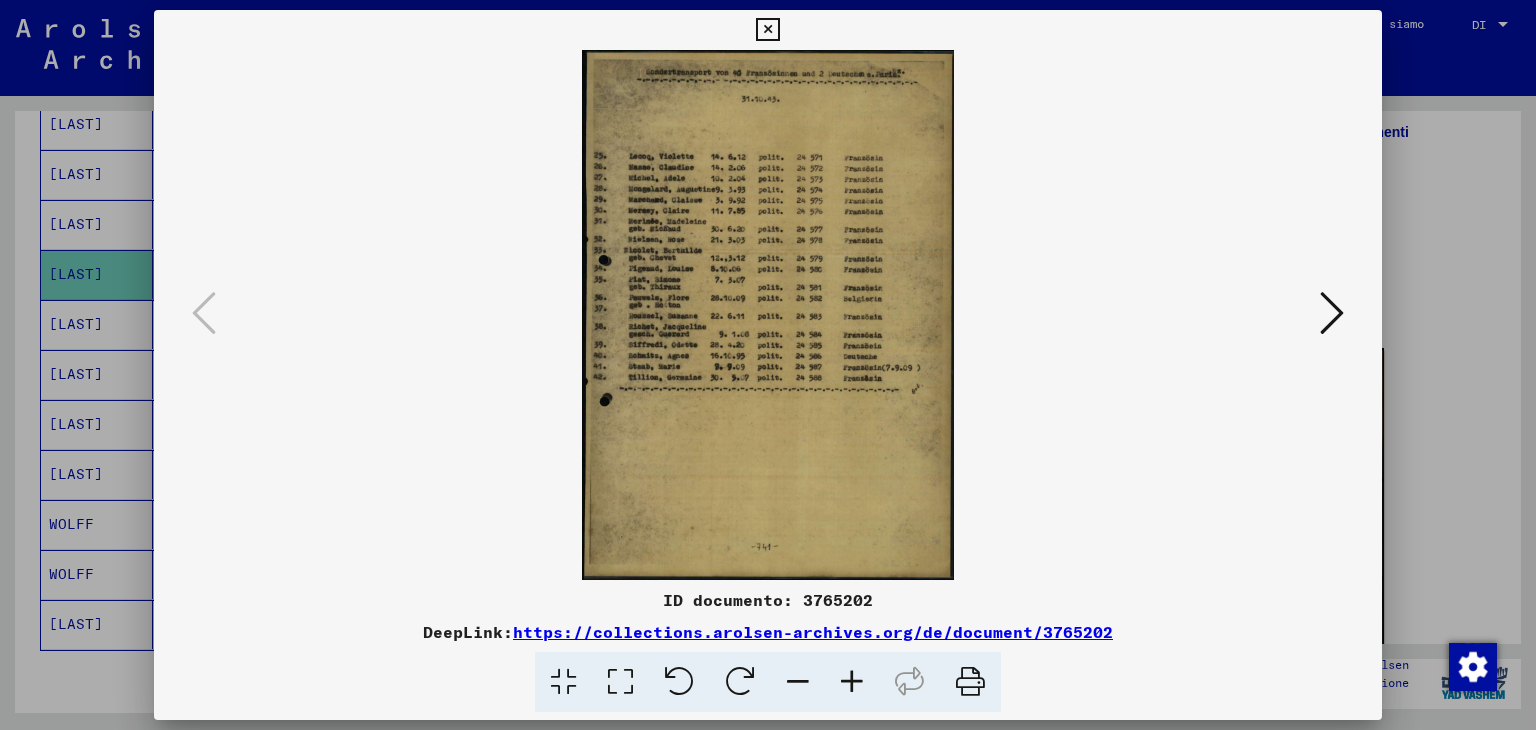 click at bounding box center [852, 682] 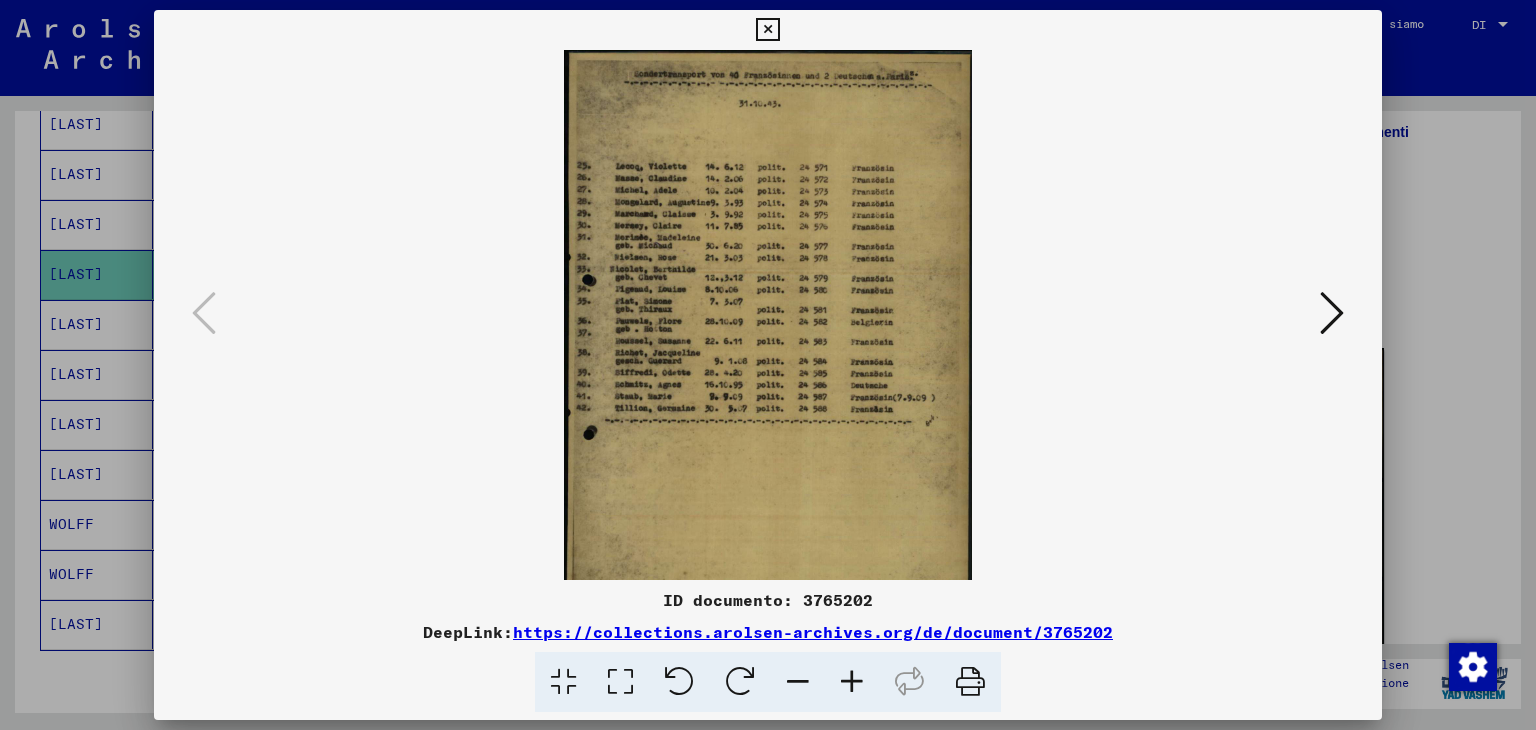 click at bounding box center (852, 682) 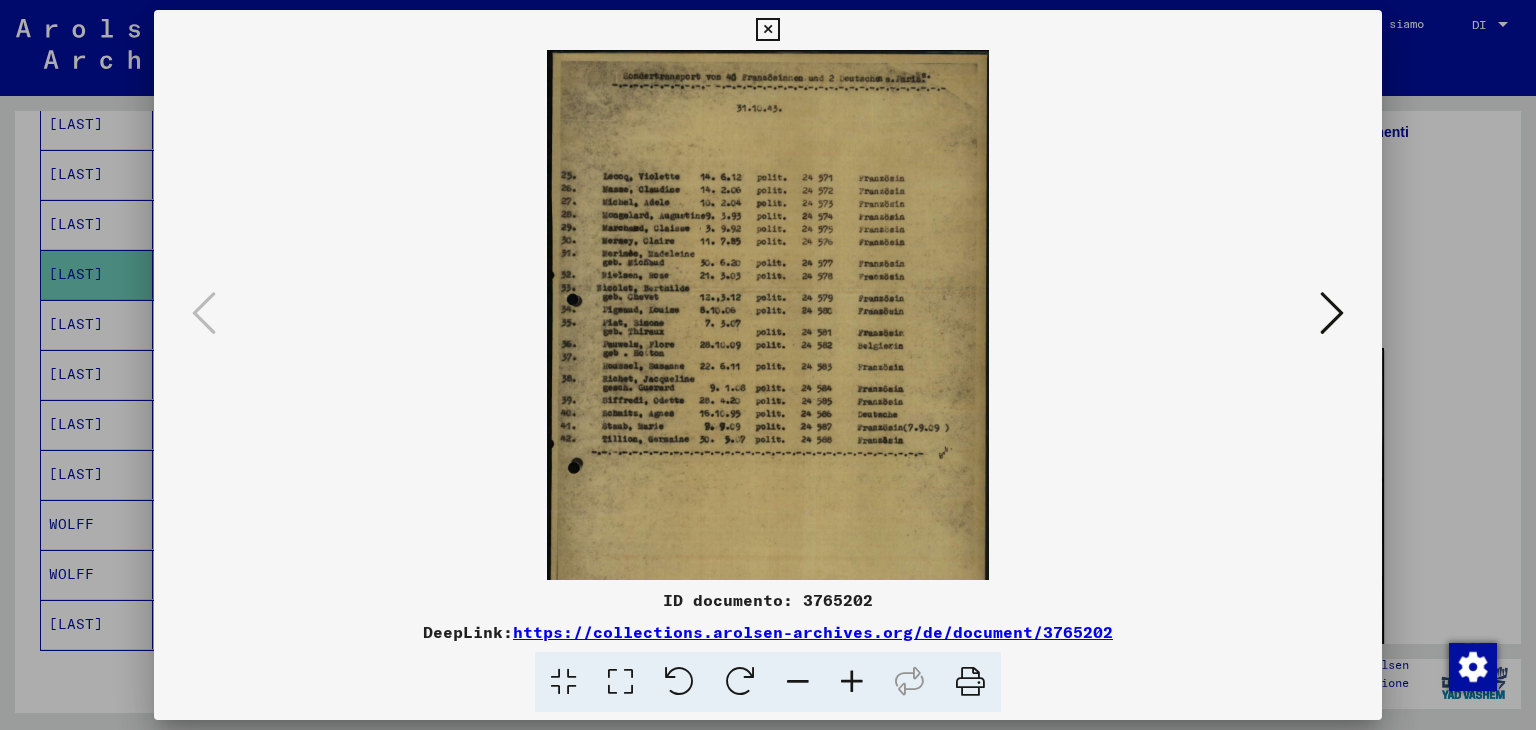 click at bounding box center [852, 682] 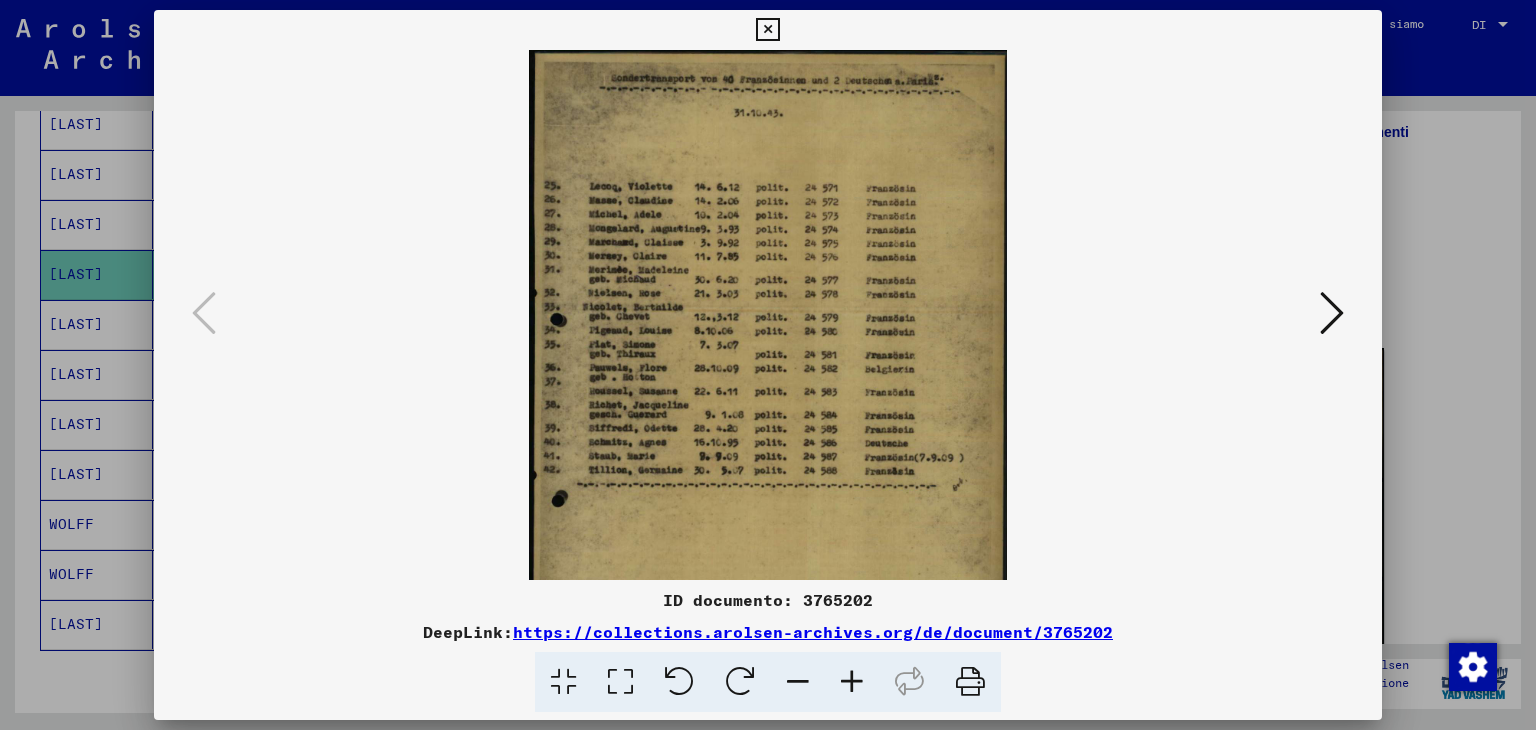 click at bounding box center [852, 682] 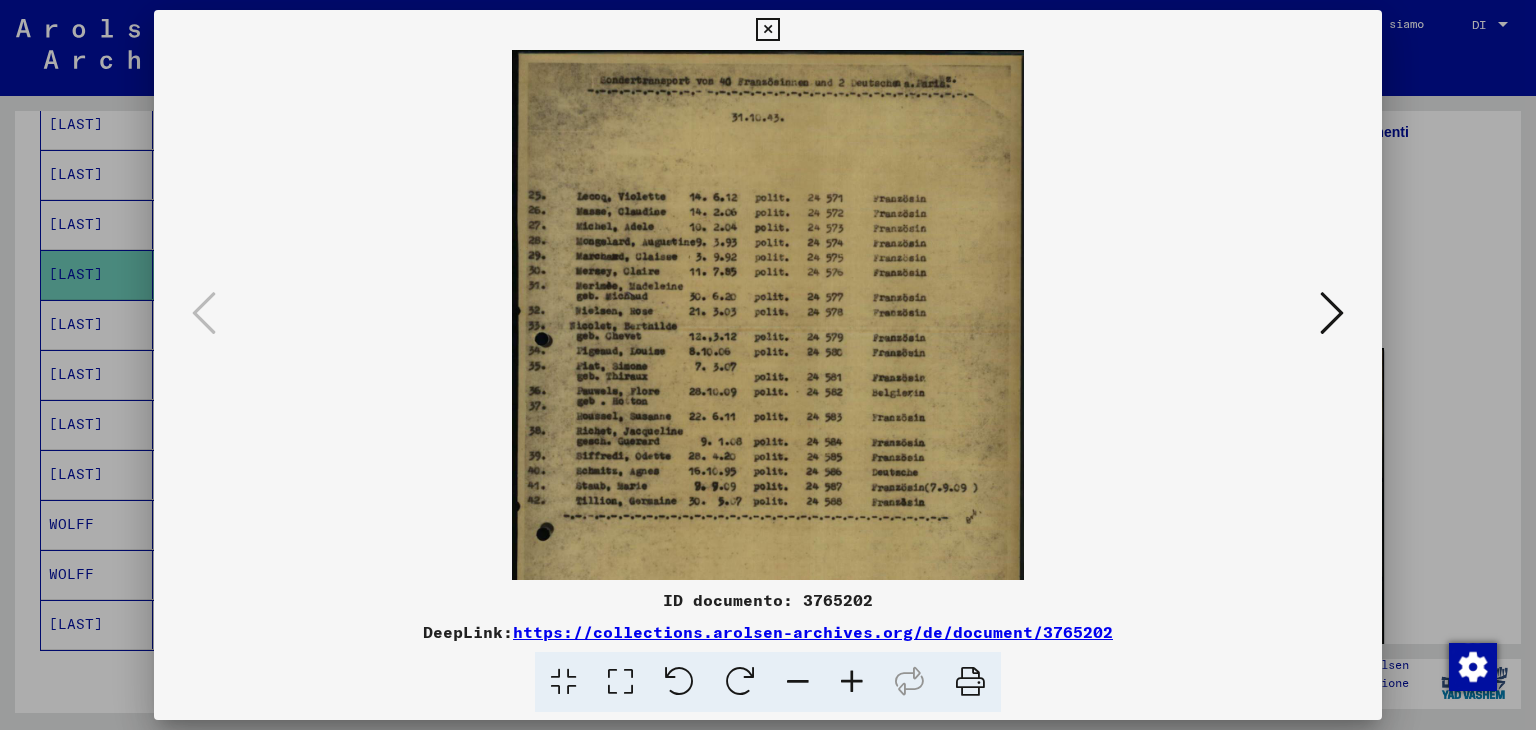 click at bounding box center [852, 682] 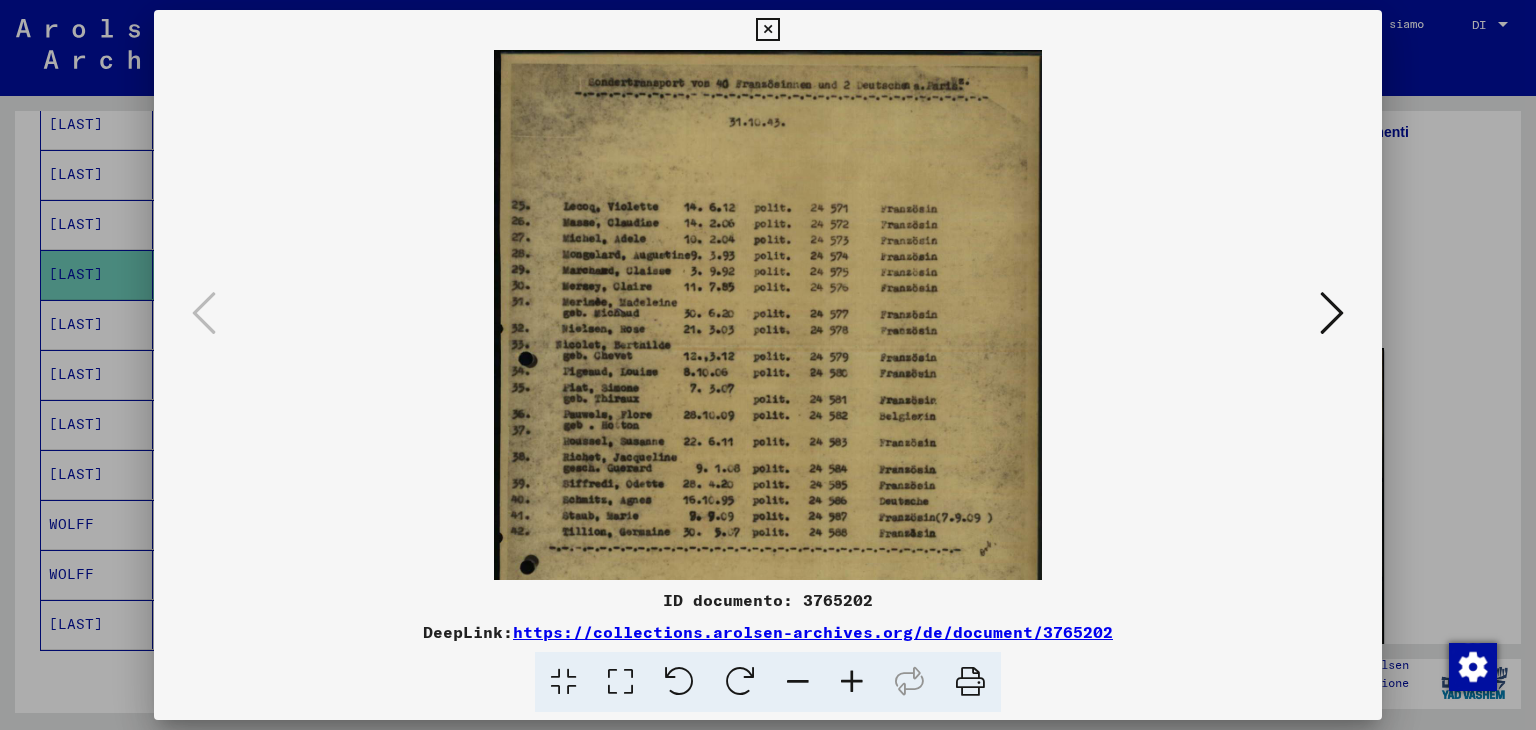 click at bounding box center (852, 682) 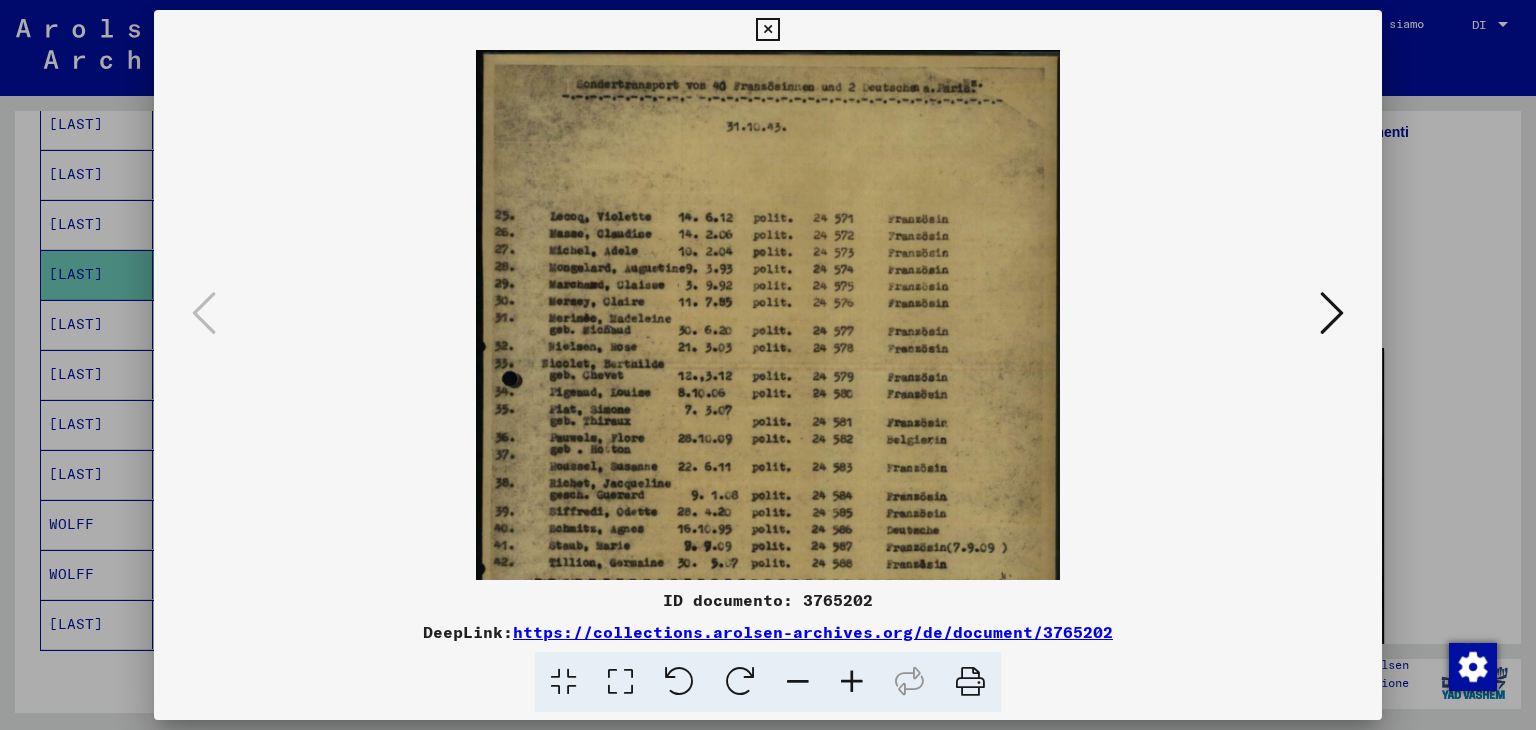 click at bounding box center [852, 682] 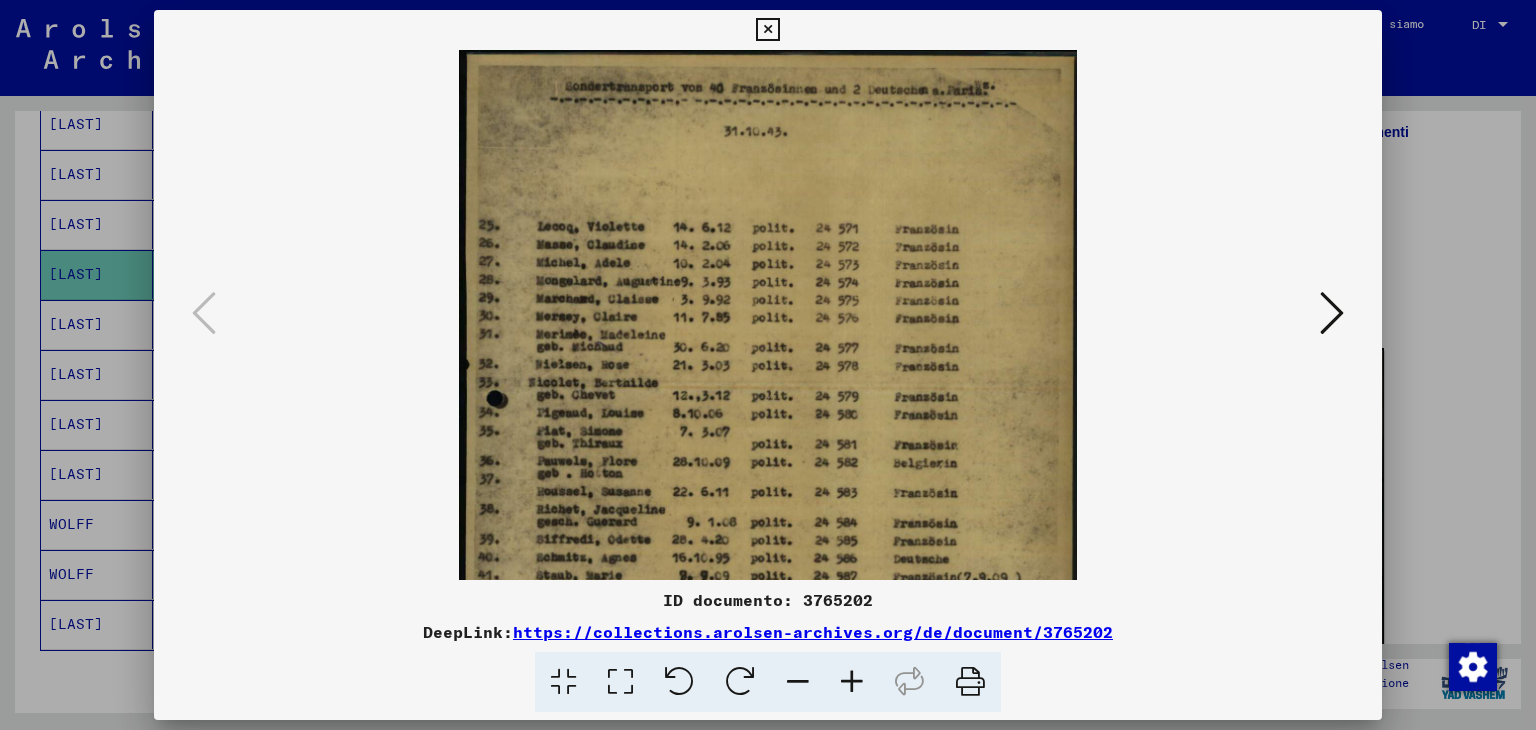 click at bounding box center [852, 682] 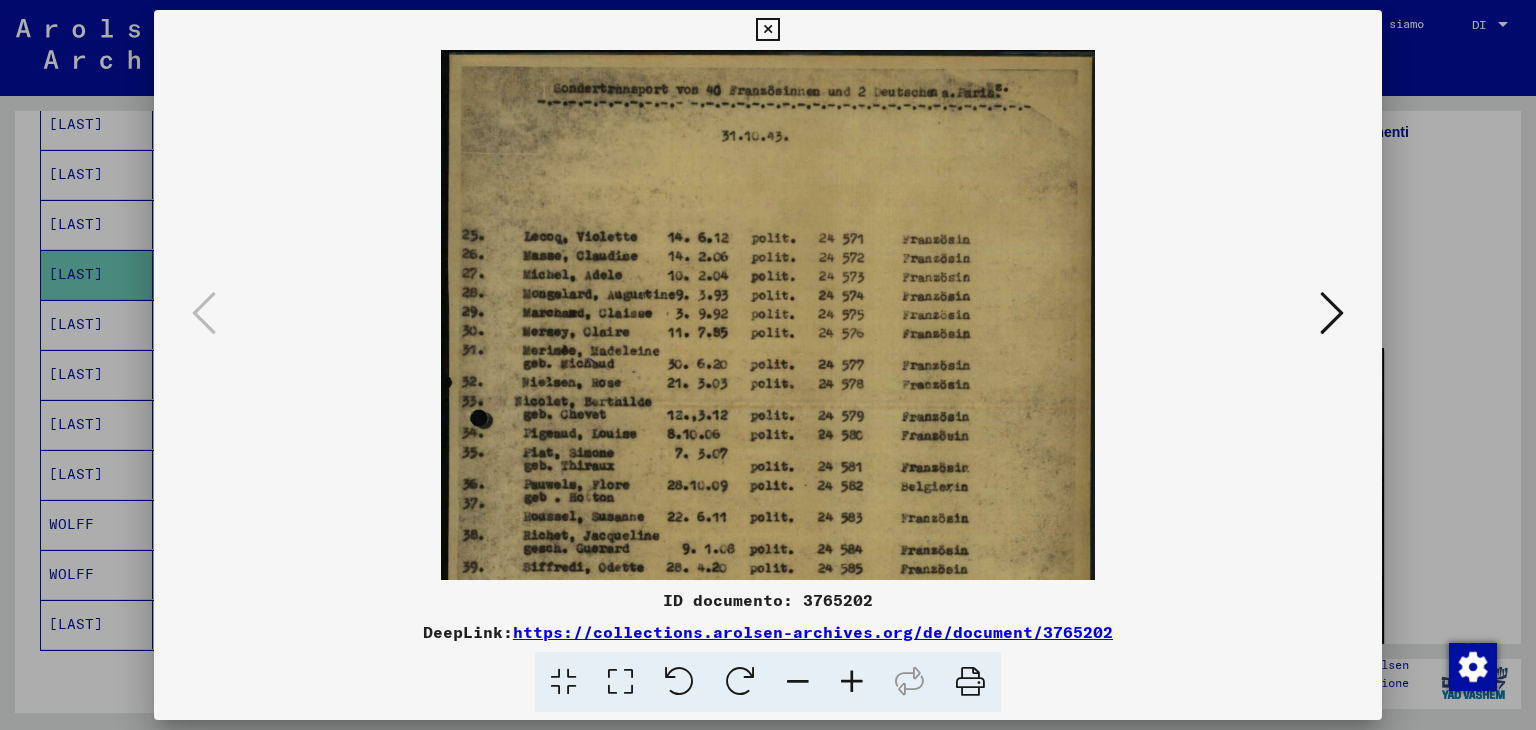 click at bounding box center (852, 682) 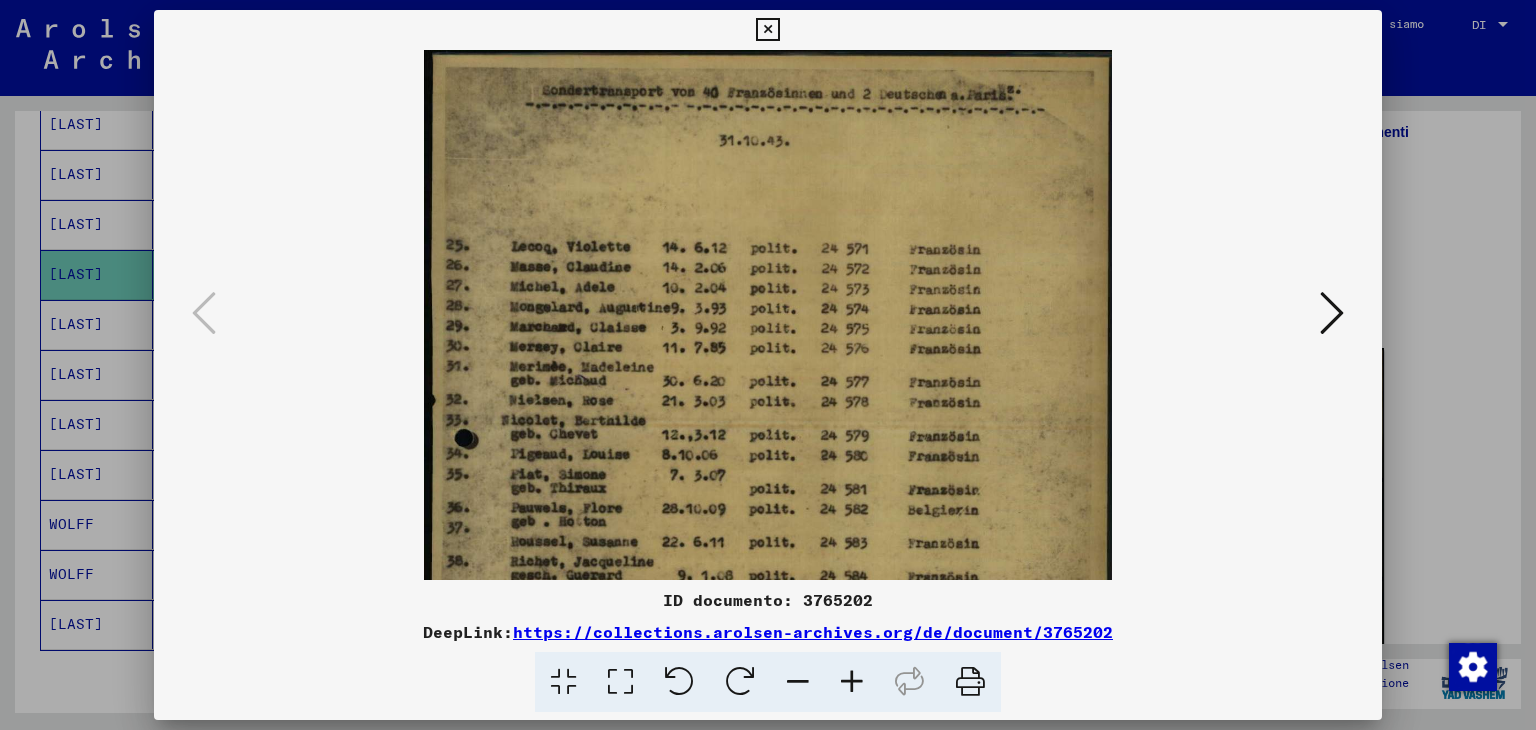 click at bounding box center [852, 682] 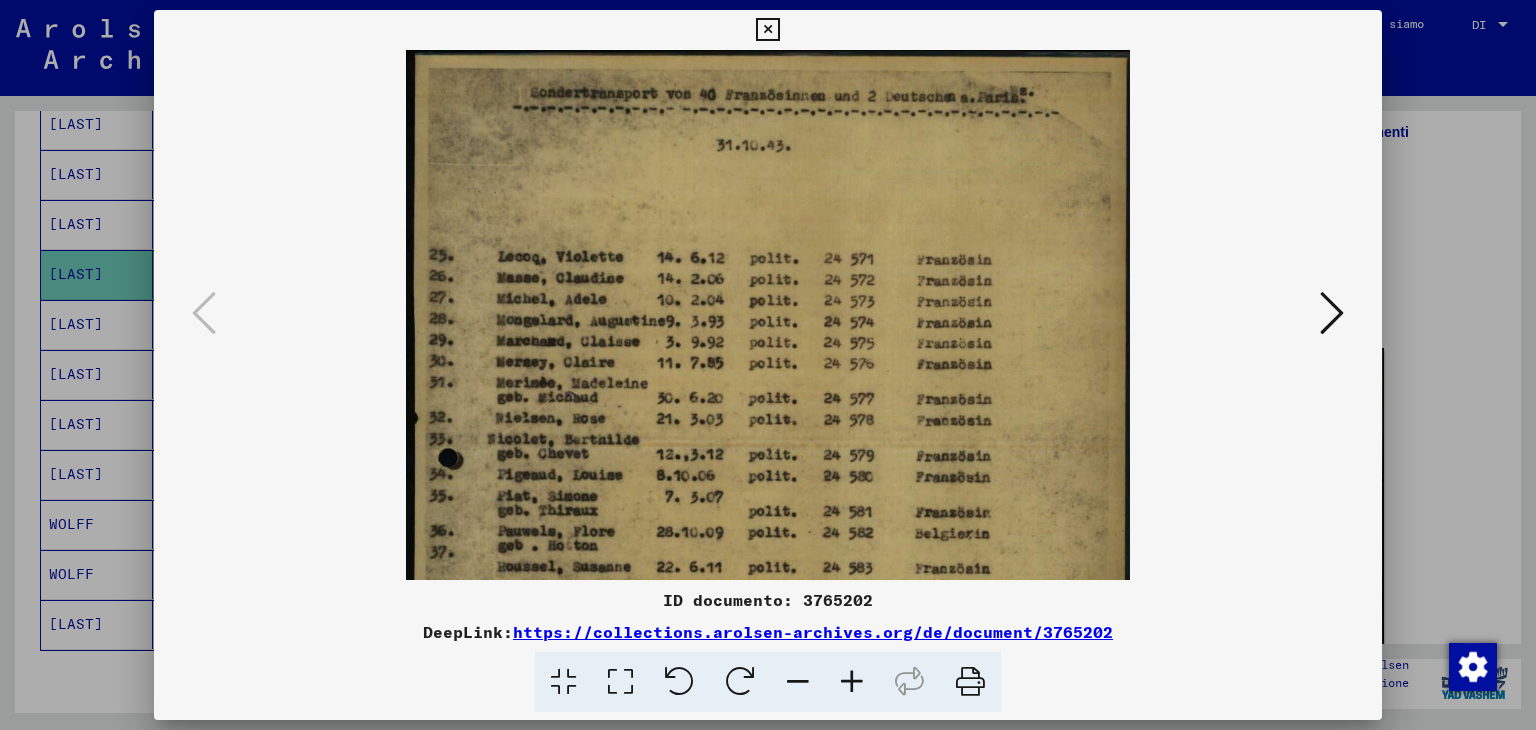 click at bounding box center (852, 682) 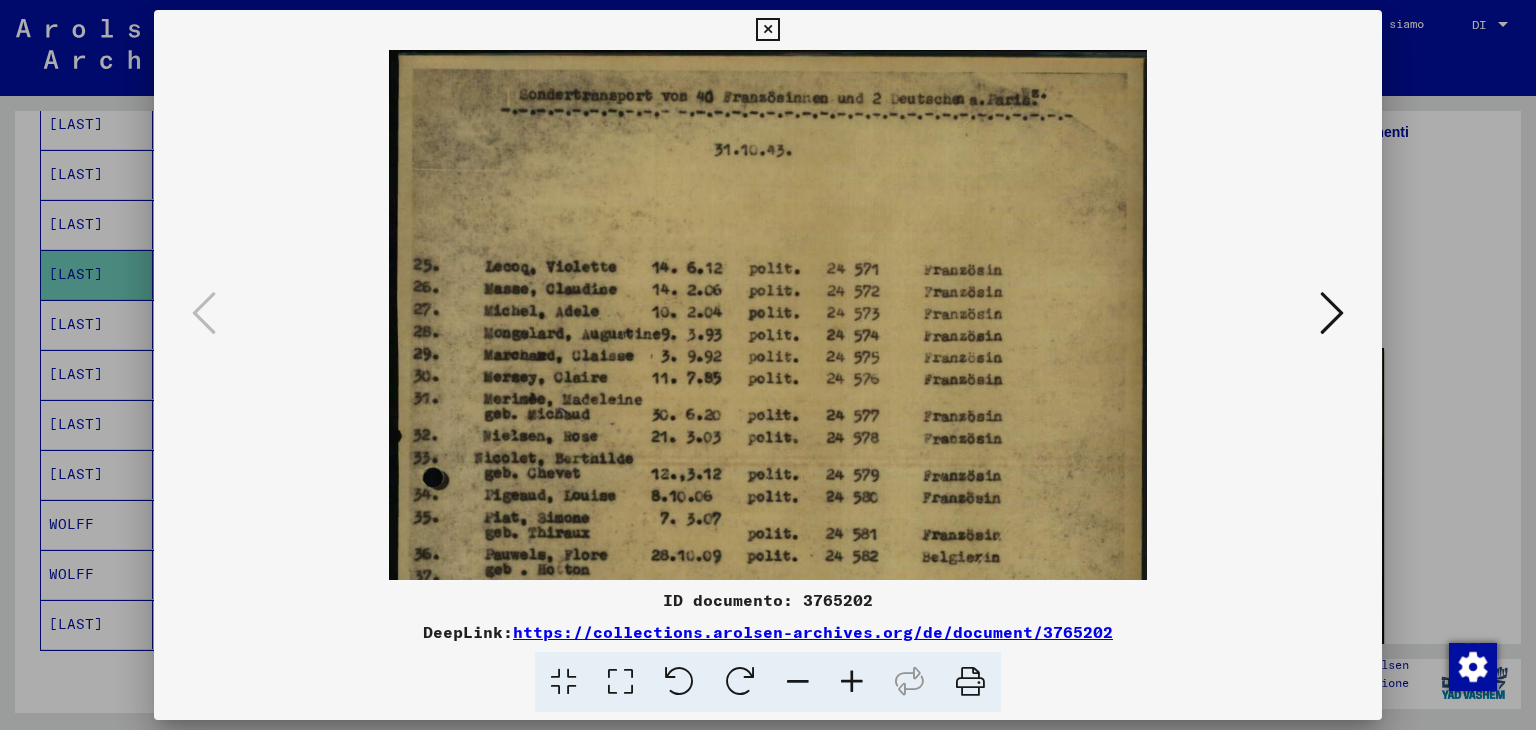 click at bounding box center [852, 682] 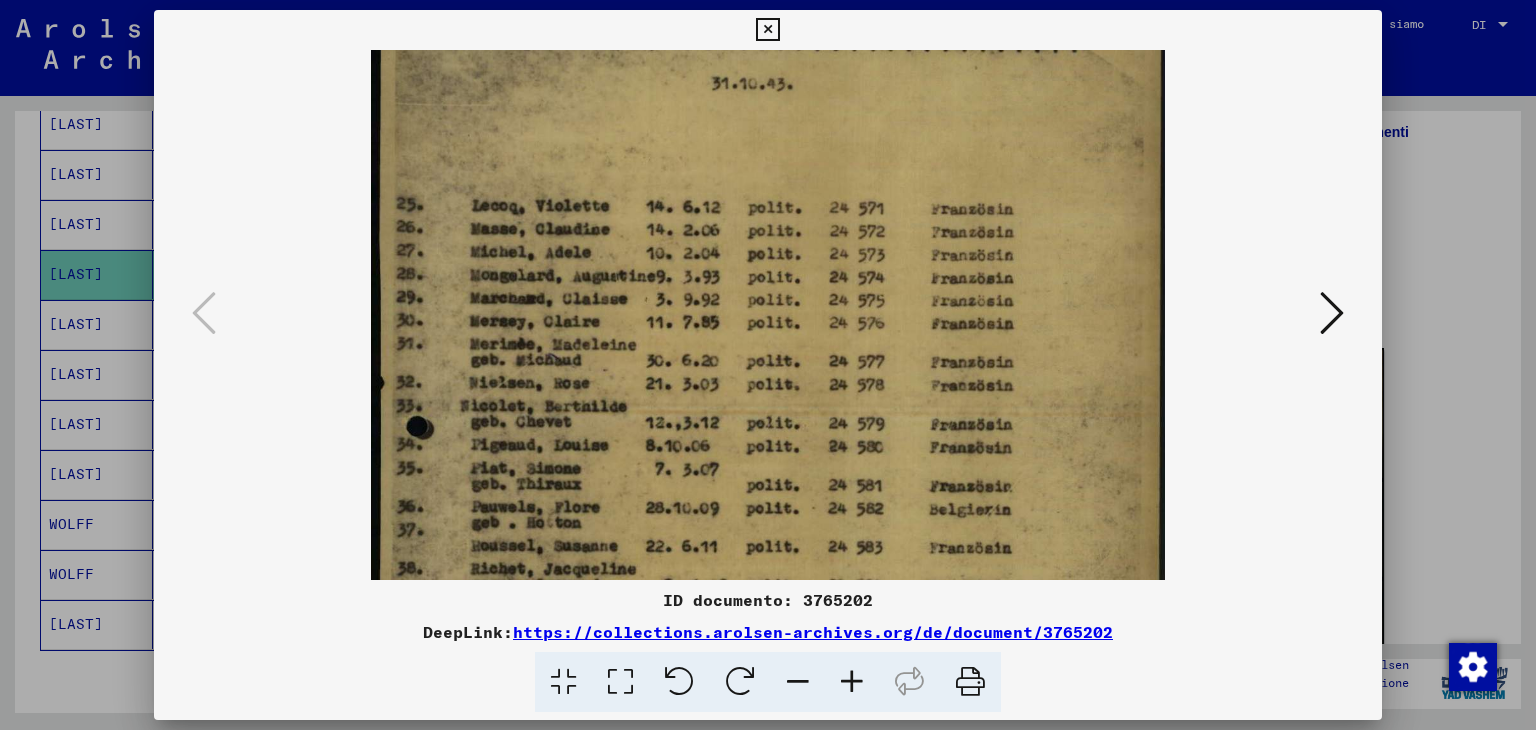 scroll, scrollTop: 73, scrollLeft: 0, axis: vertical 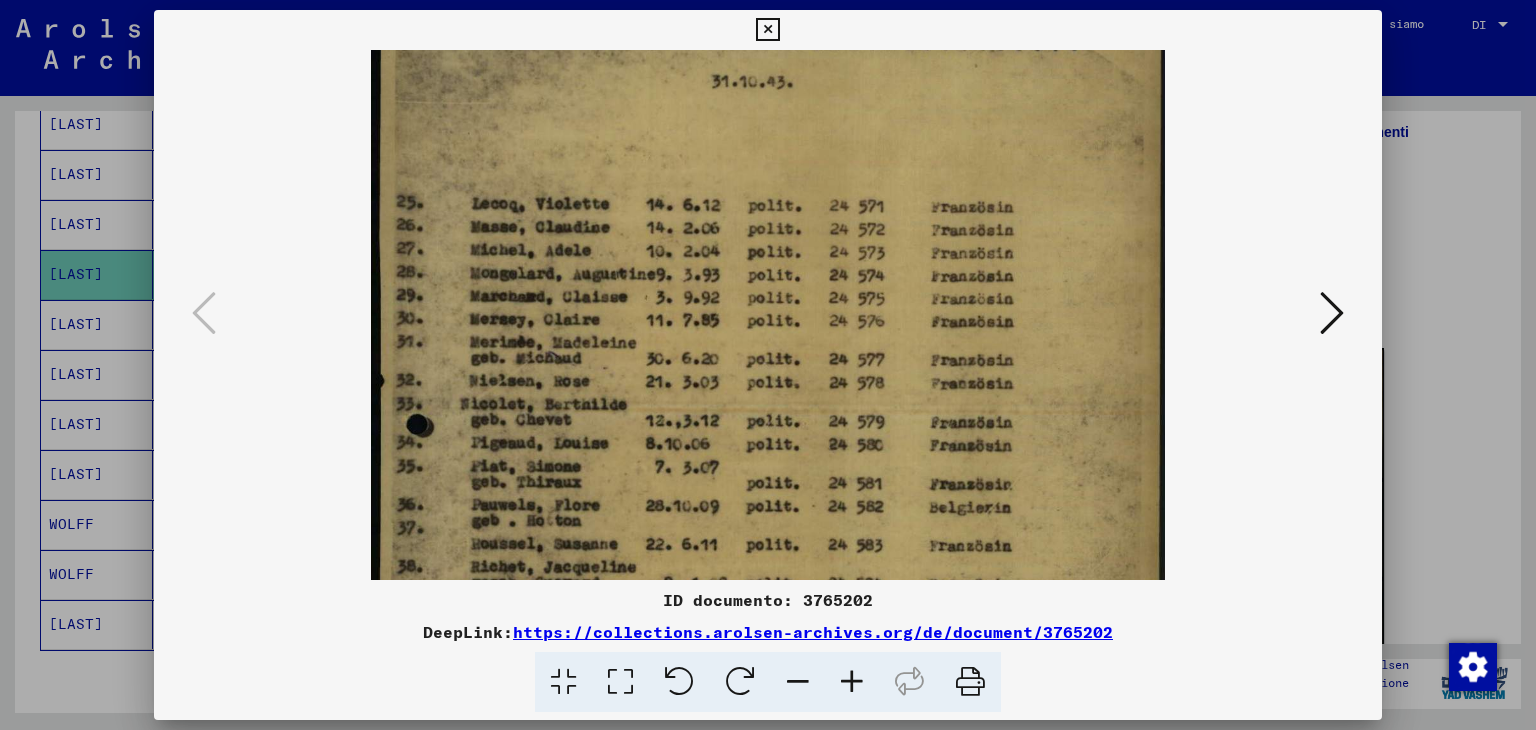 drag, startPoint x: 805, startPoint y: 500, endPoint x: 808, endPoint y: 427, distance: 73.061615 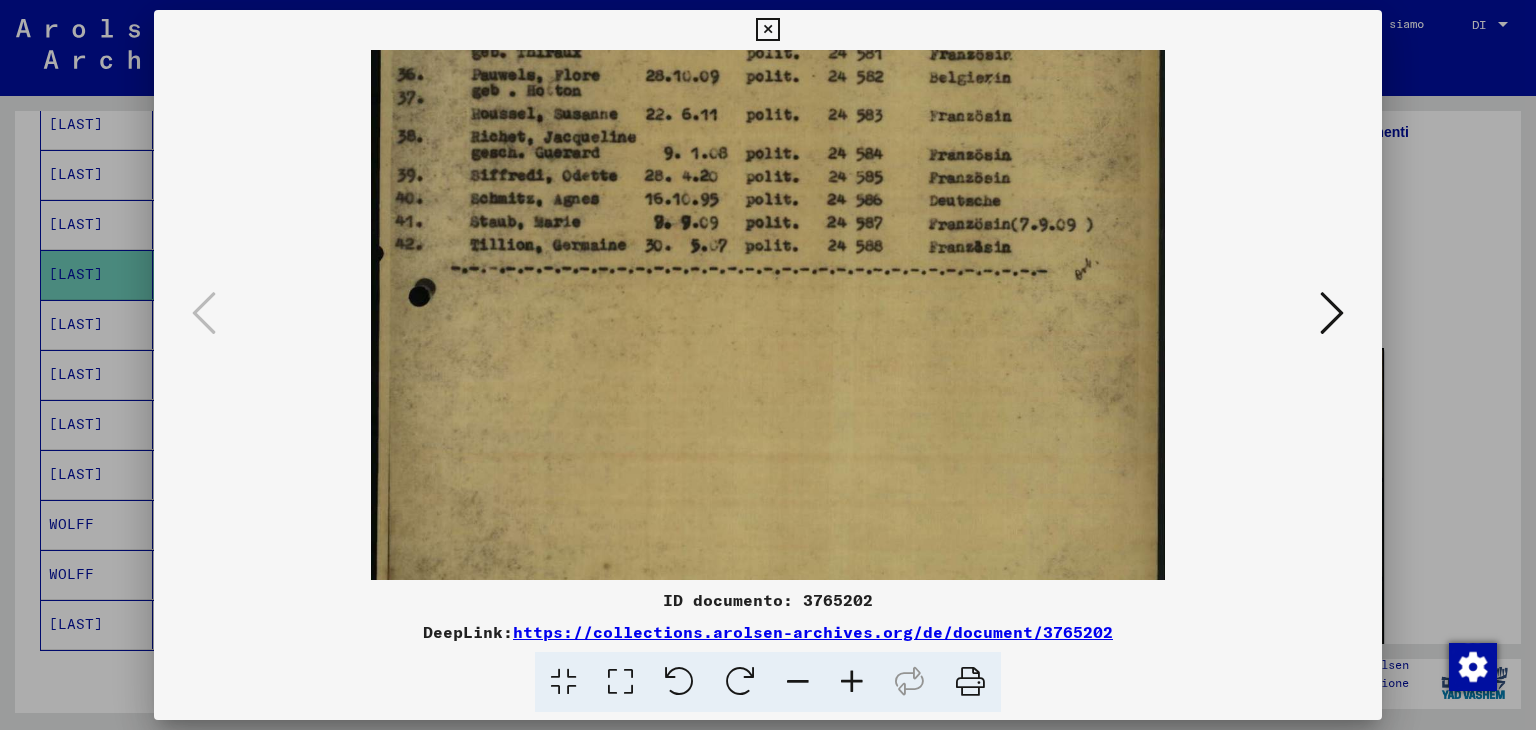 scroll, scrollTop: 537, scrollLeft: 0, axis: vertical 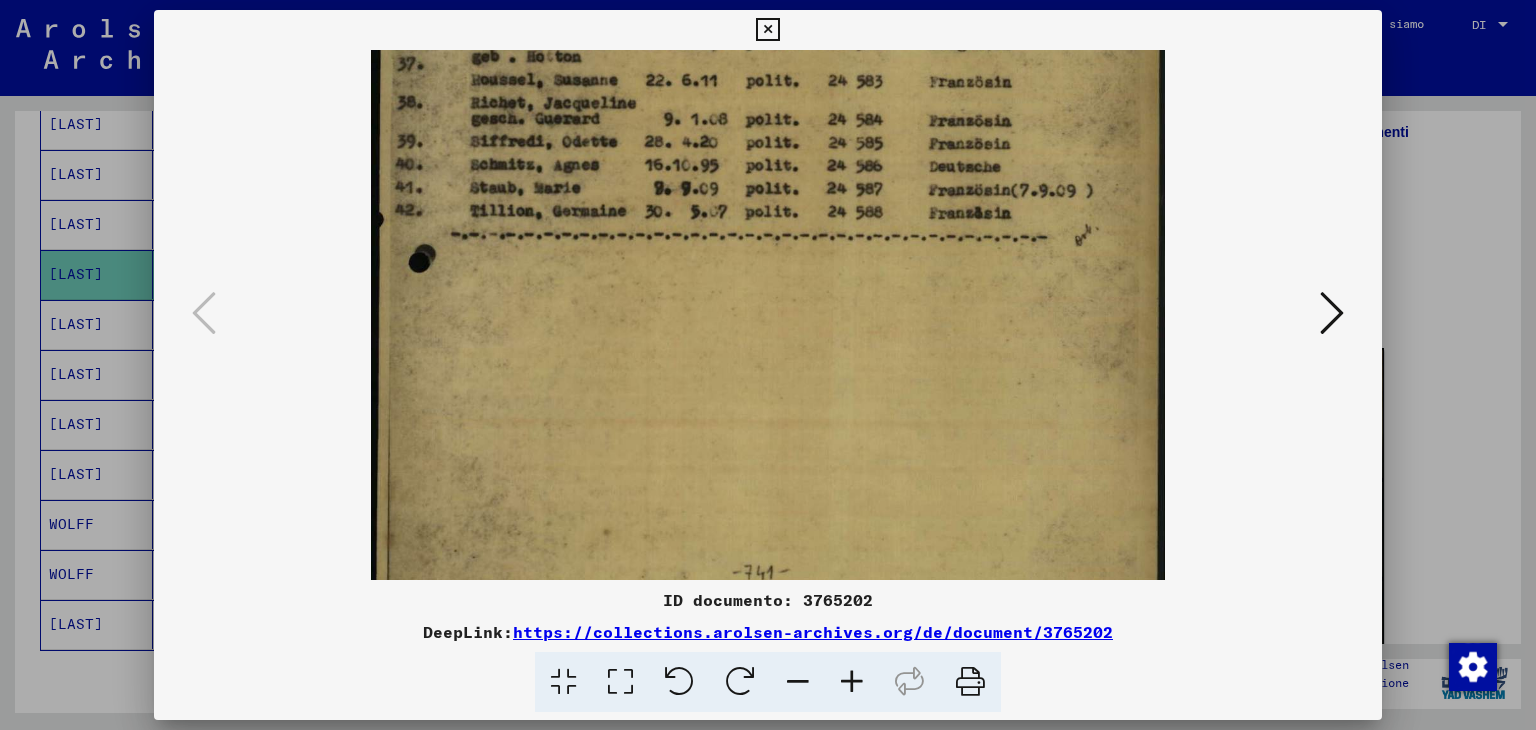 drag, startPoint x: 821, startPoint y: 497, endPoint x: 808, endPoint y: 35, distance: 462.18286 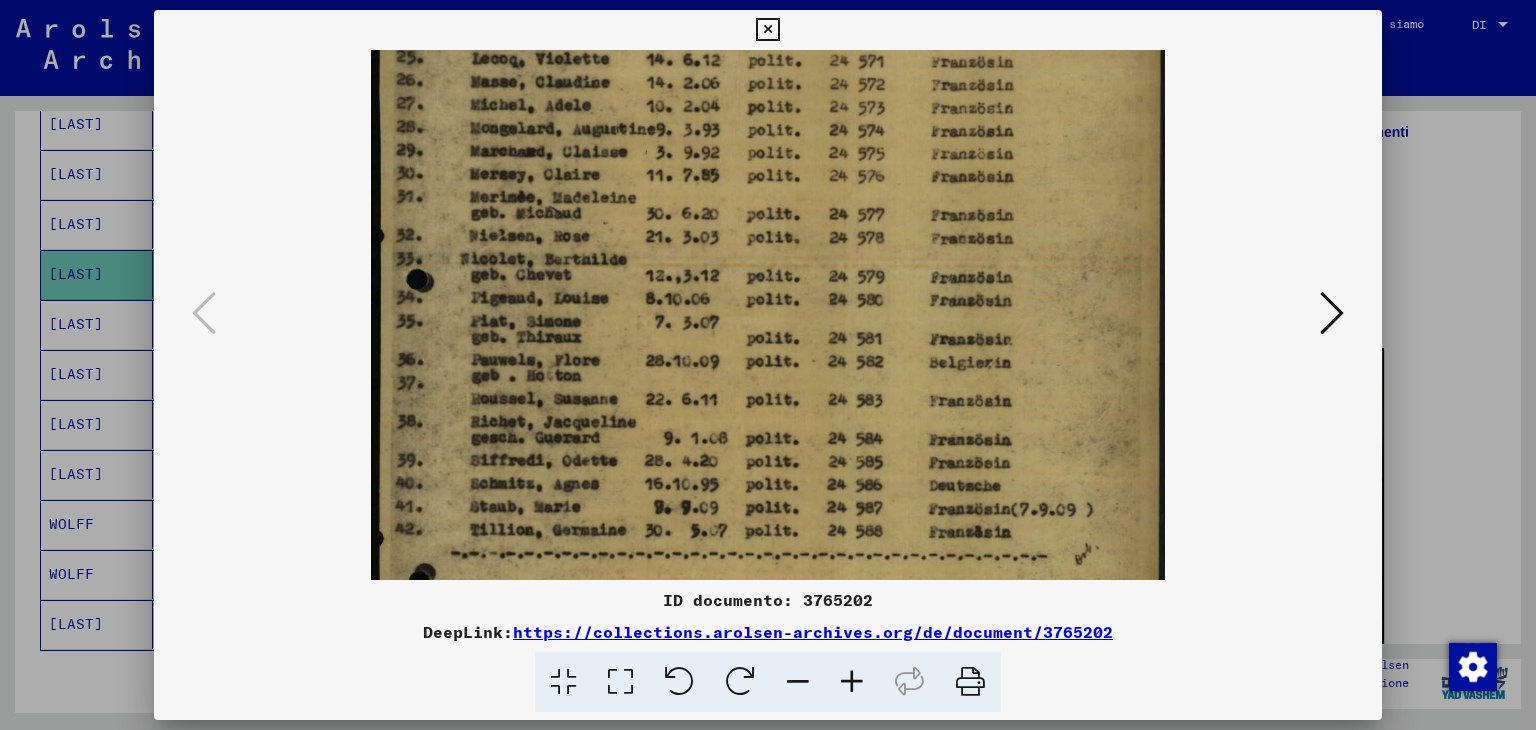 scroll, scrollTop: 217, scrollLeft: 0, axis: vertical 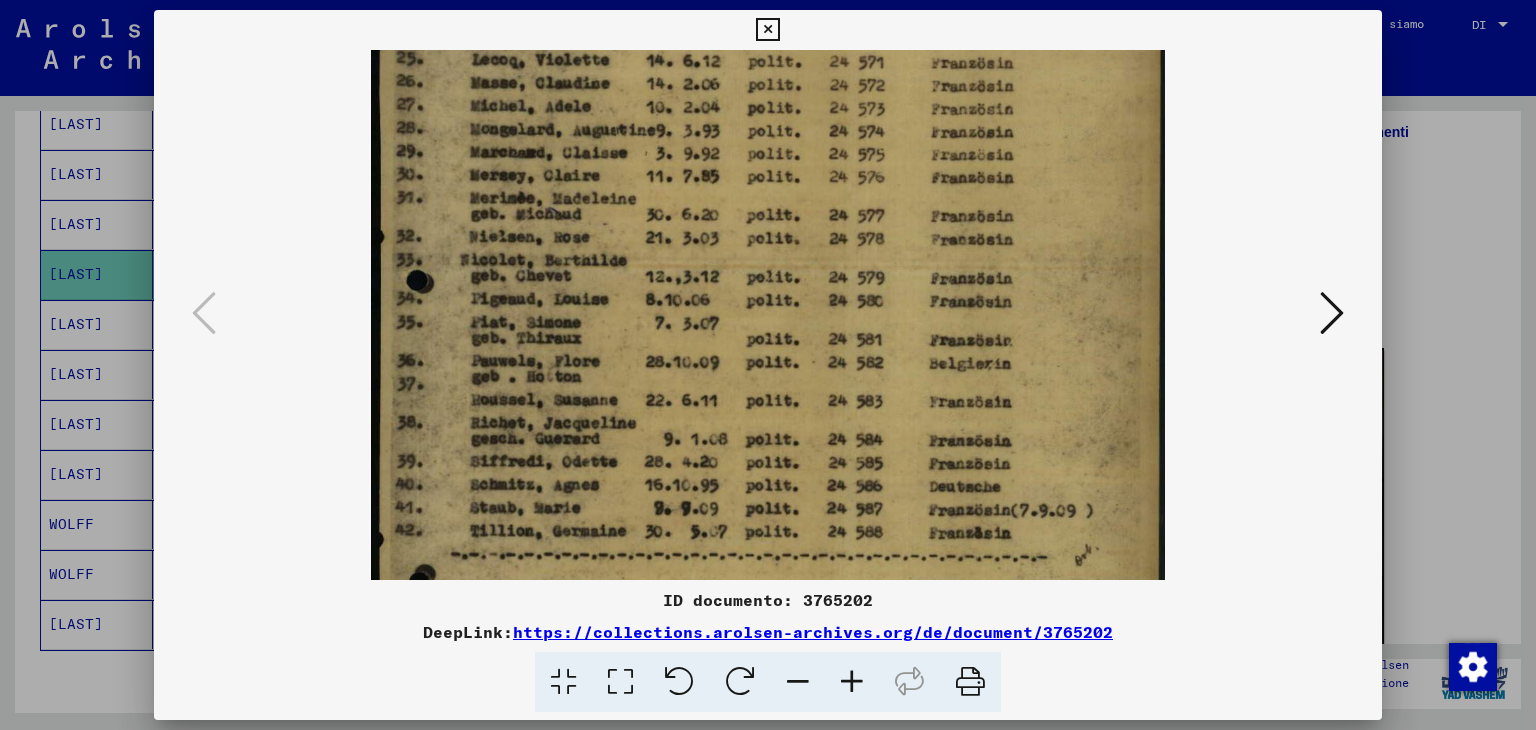 drag, startPoint x: 739, startPoint y: 224, endPoint x: 717, endPoint y: 545, distance: 321.75302 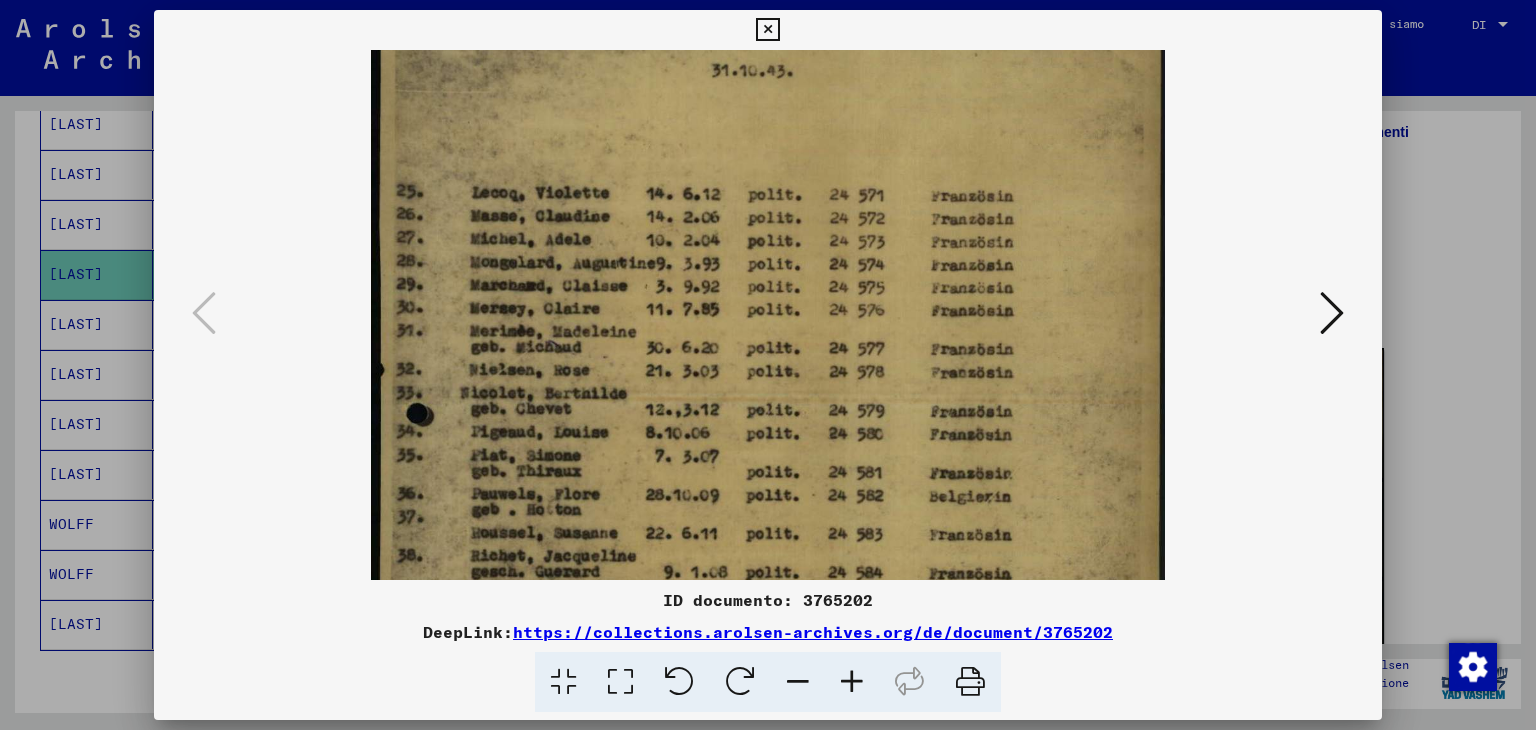scroll, scrollTop: 48, scrollLeft: 0, axis: vertical 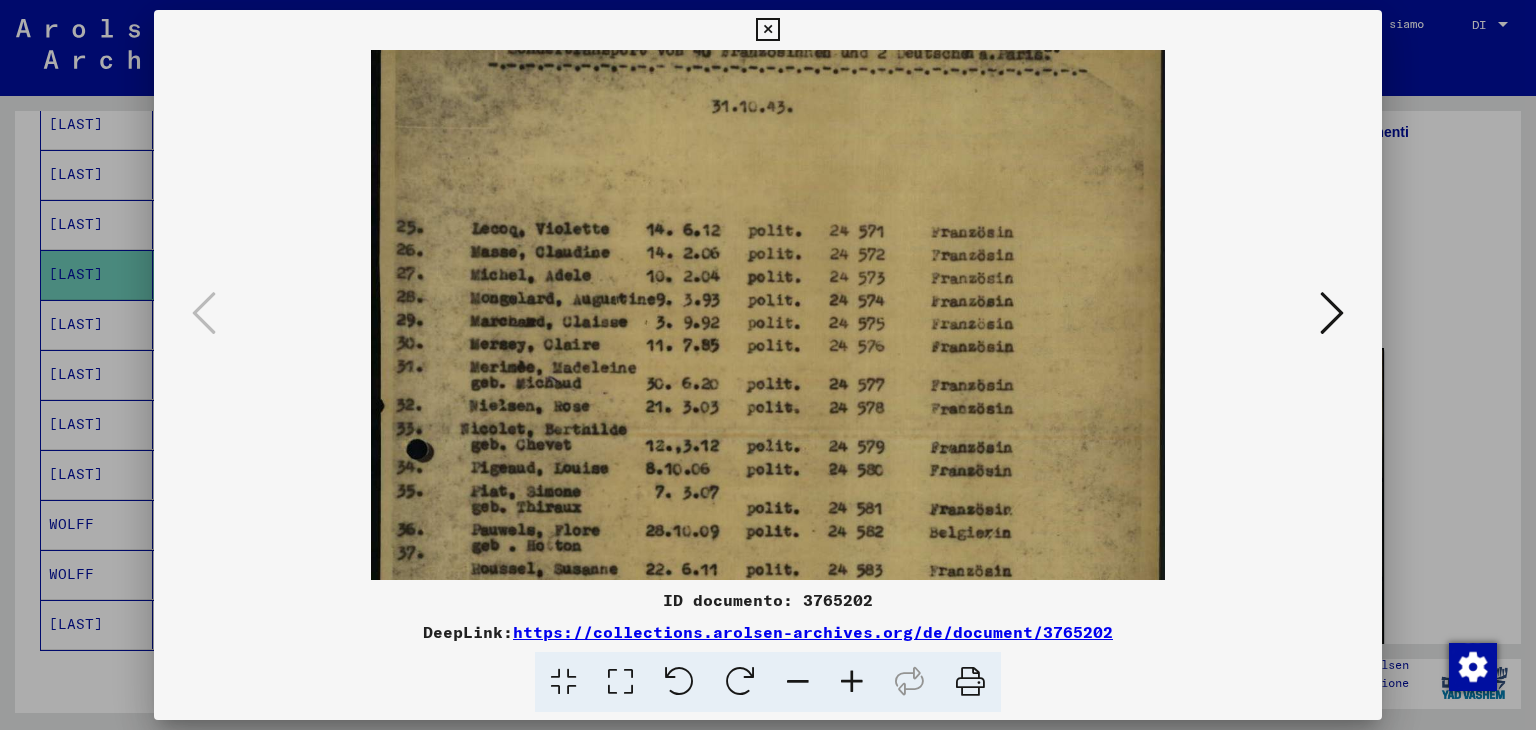 drag, startPoint x: 807, startPoint y: 355, endPoint x: 783, endPoint y: 525, distance: 171.68576 